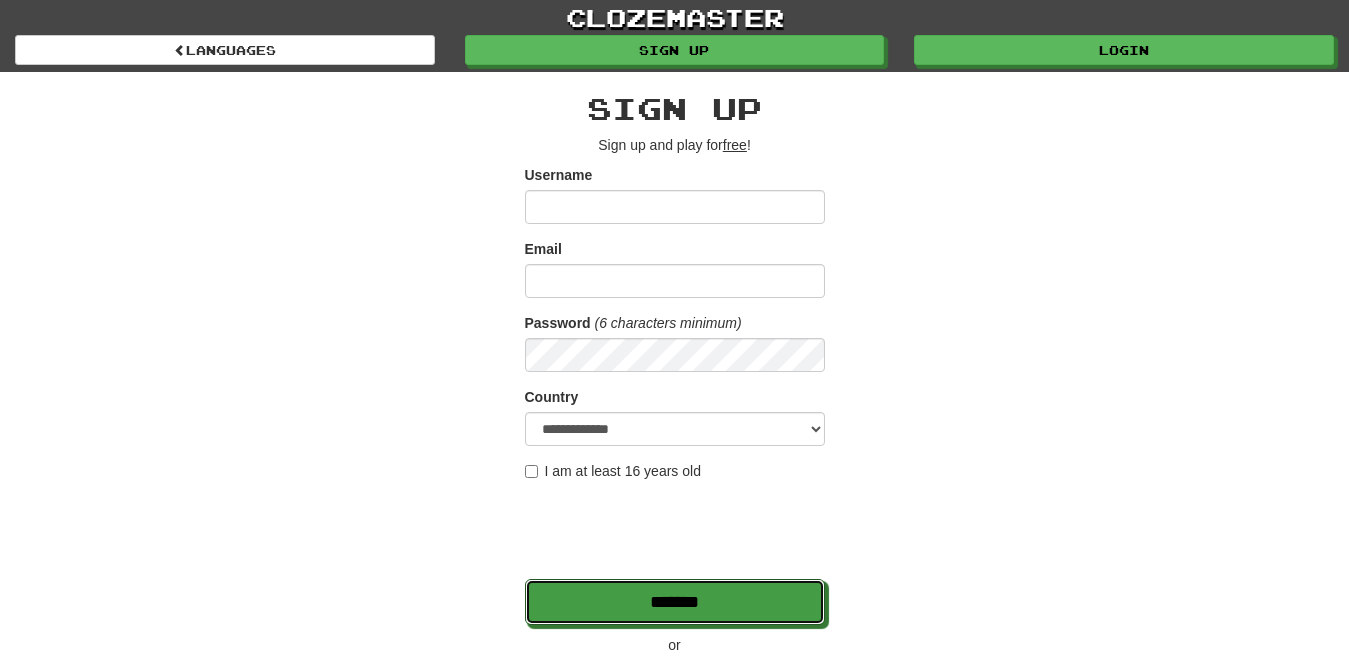 click on "*******" at bounding box center [675, 602] 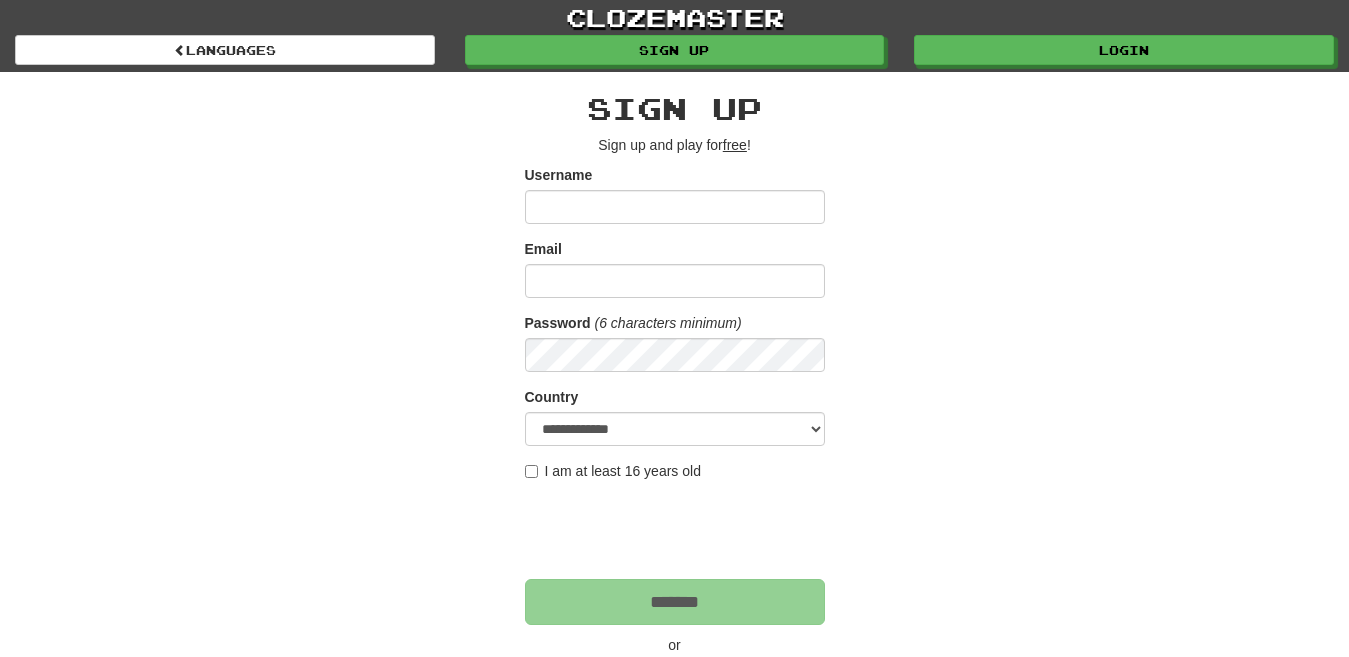 scroll, scrollTop: 0, scrollLeft: 0, axis: both 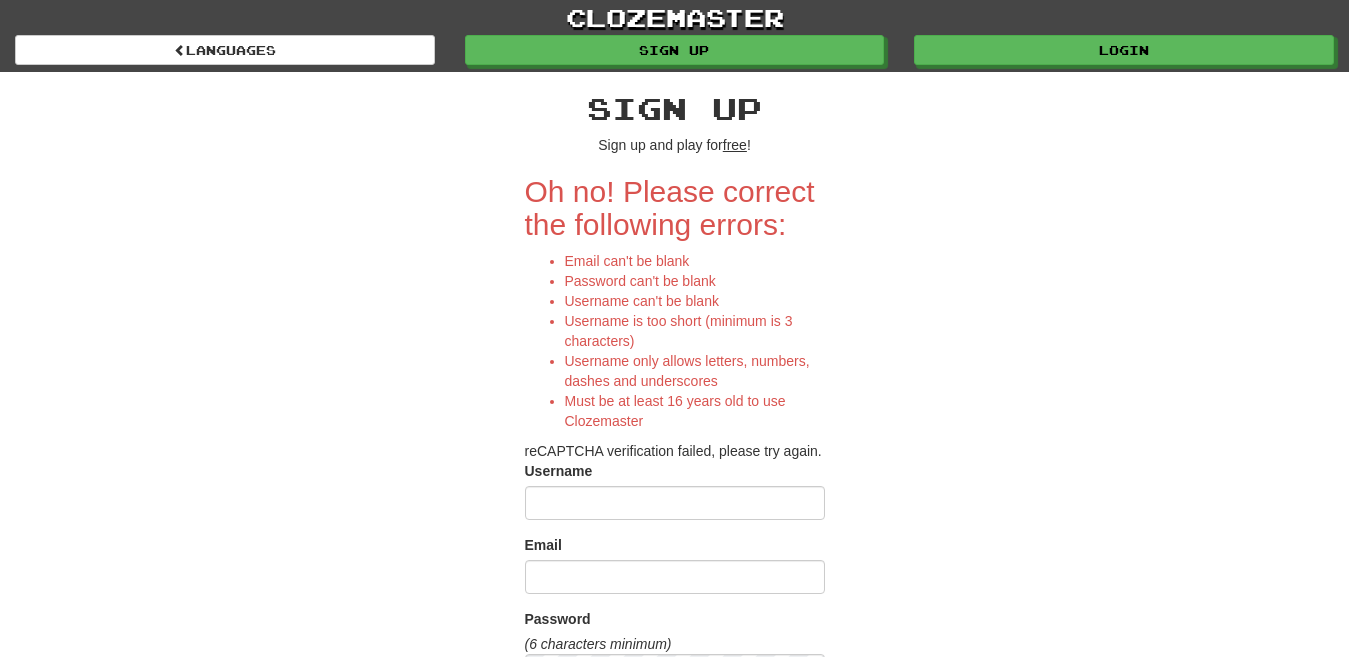 click on "Google" at bounding box center [592, 1004] 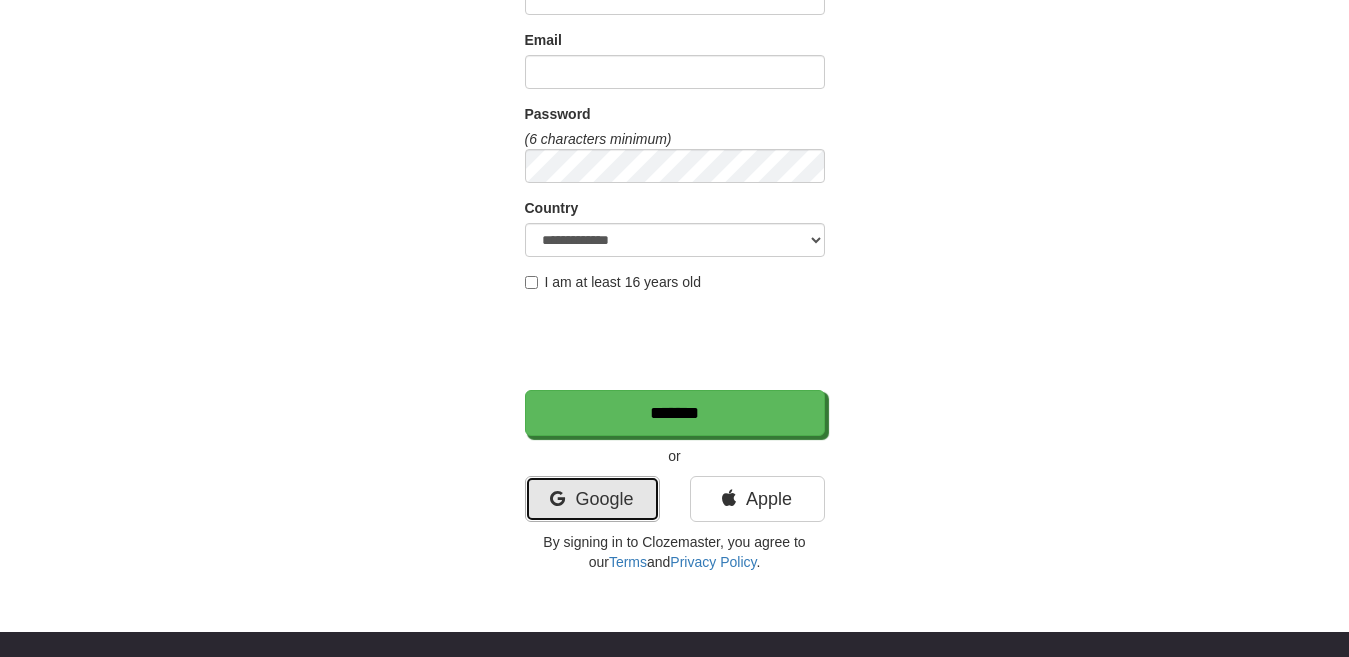 scroll, scrollTop: 505, scrollLeft: 0, axis: vertical 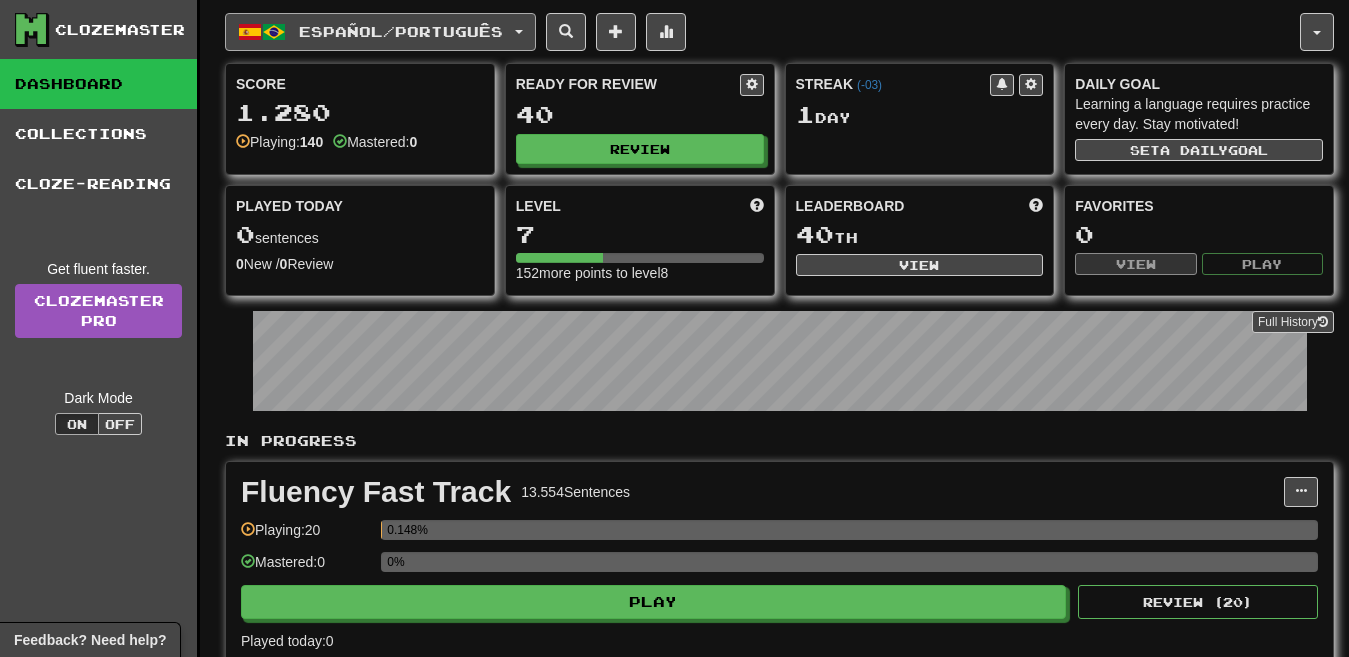 click on "Español  /  Português" at bounding box center [401, 31] 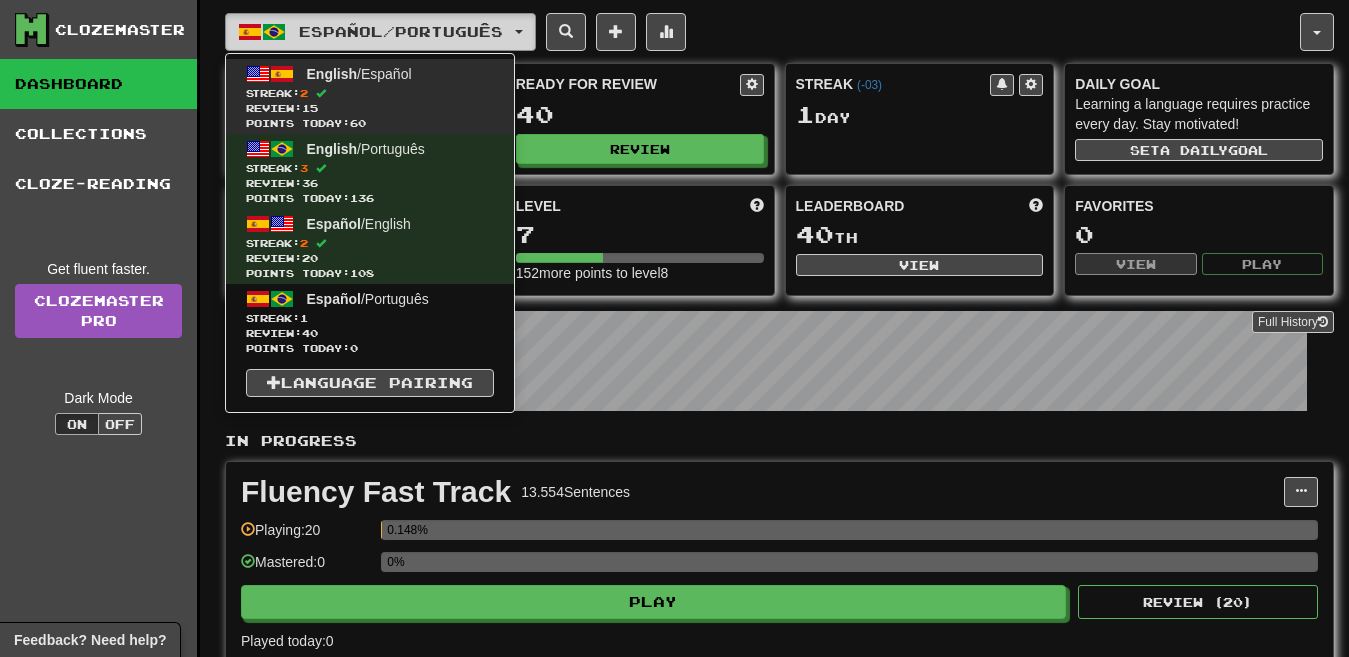 scroll, scrollTop: 0, scrollLeft: 0, axis: both 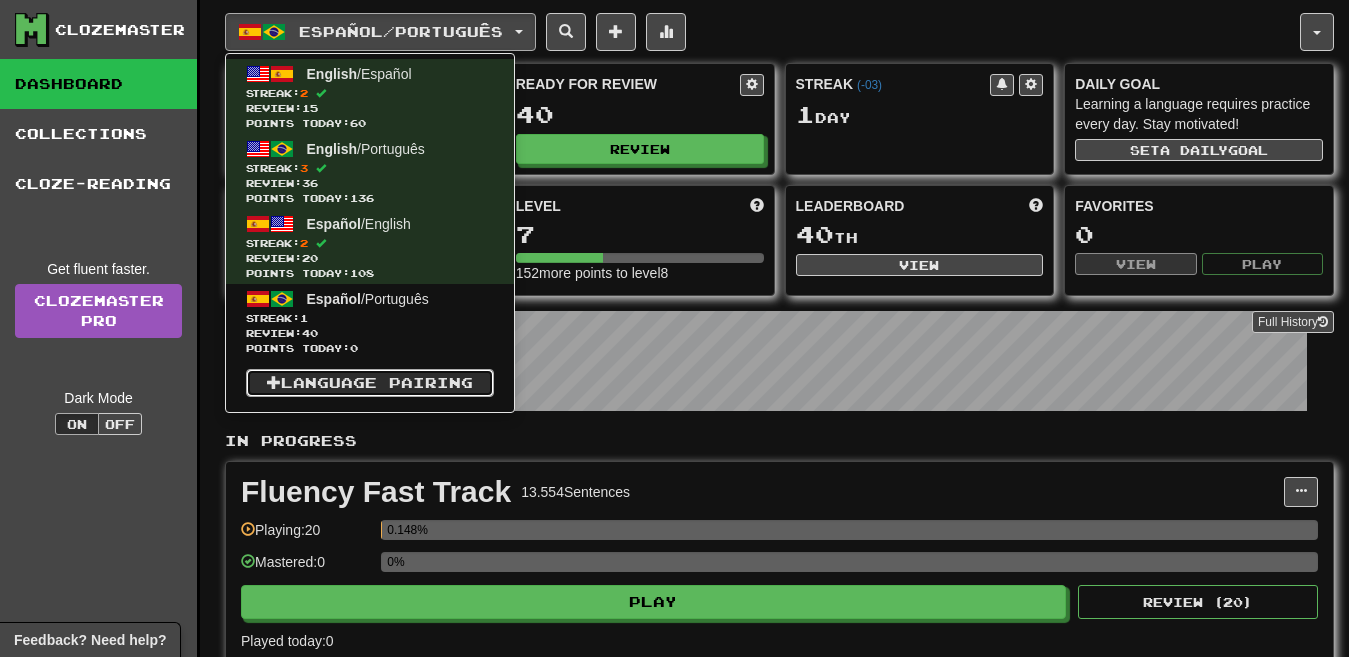 click on "Language Pairing" at bounding box center [370, 383] 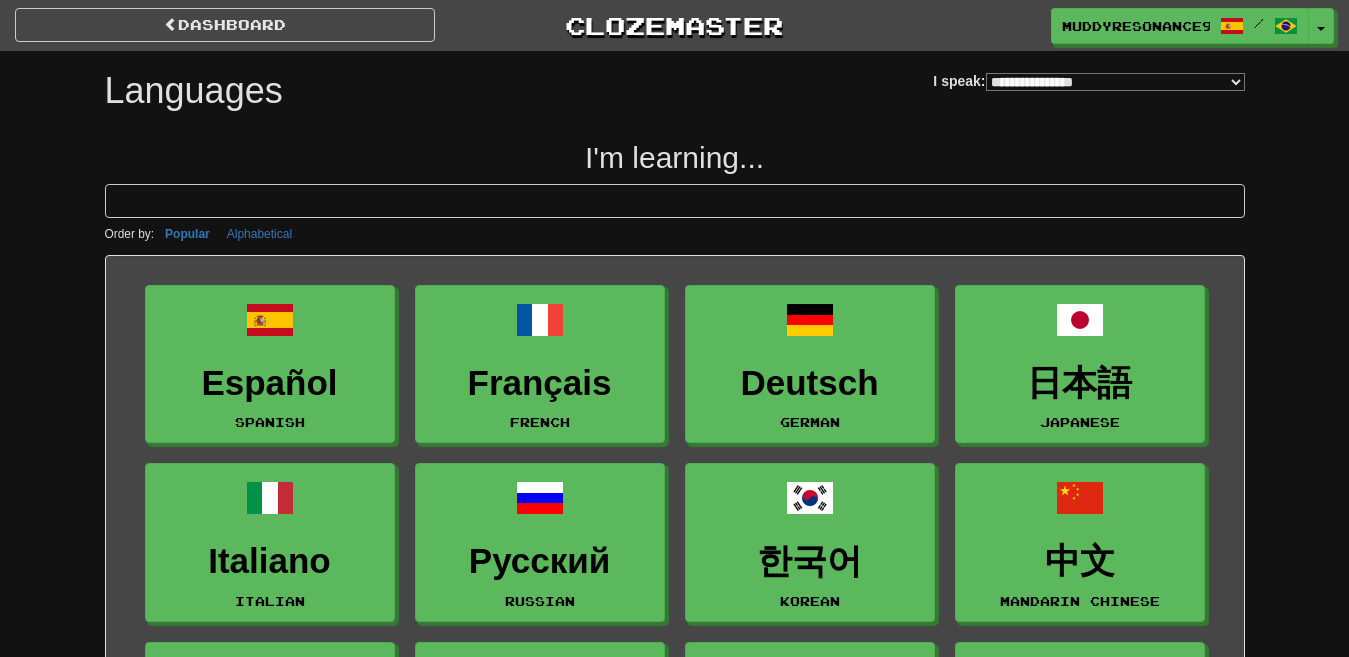 click on "**********" at bounding box center (1115, 82) 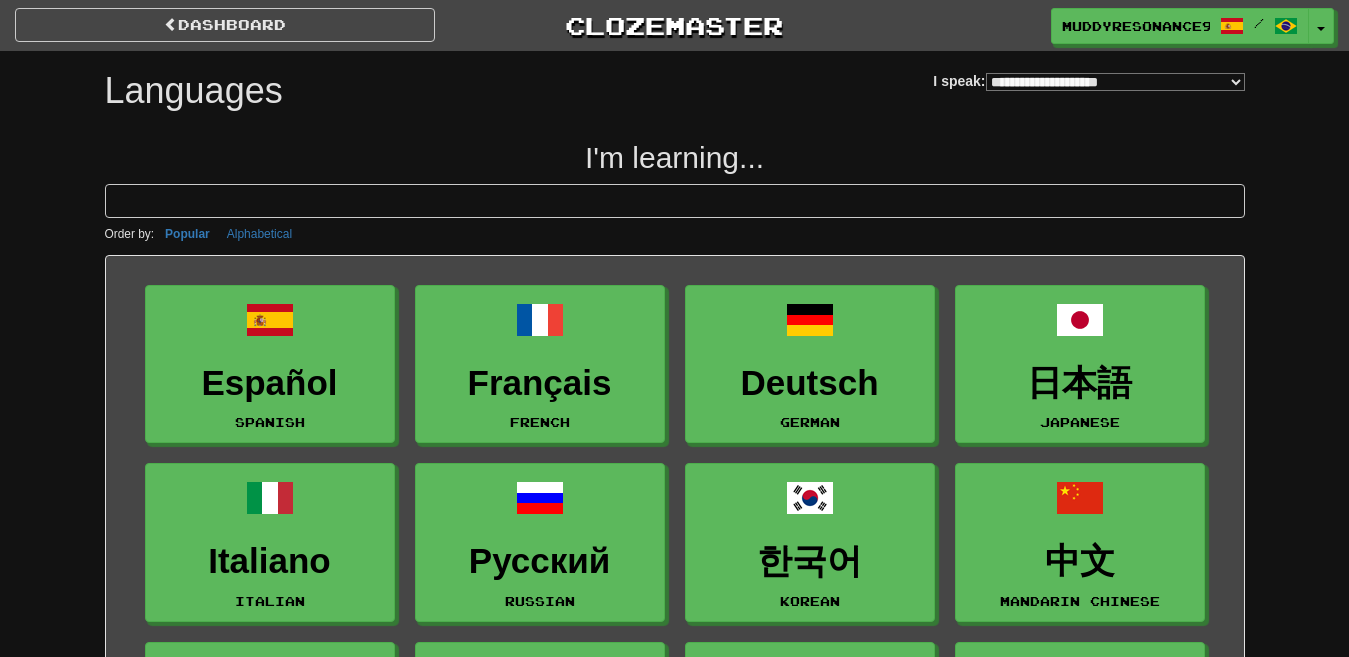click on "**********" at bounding box center (1115, 82) 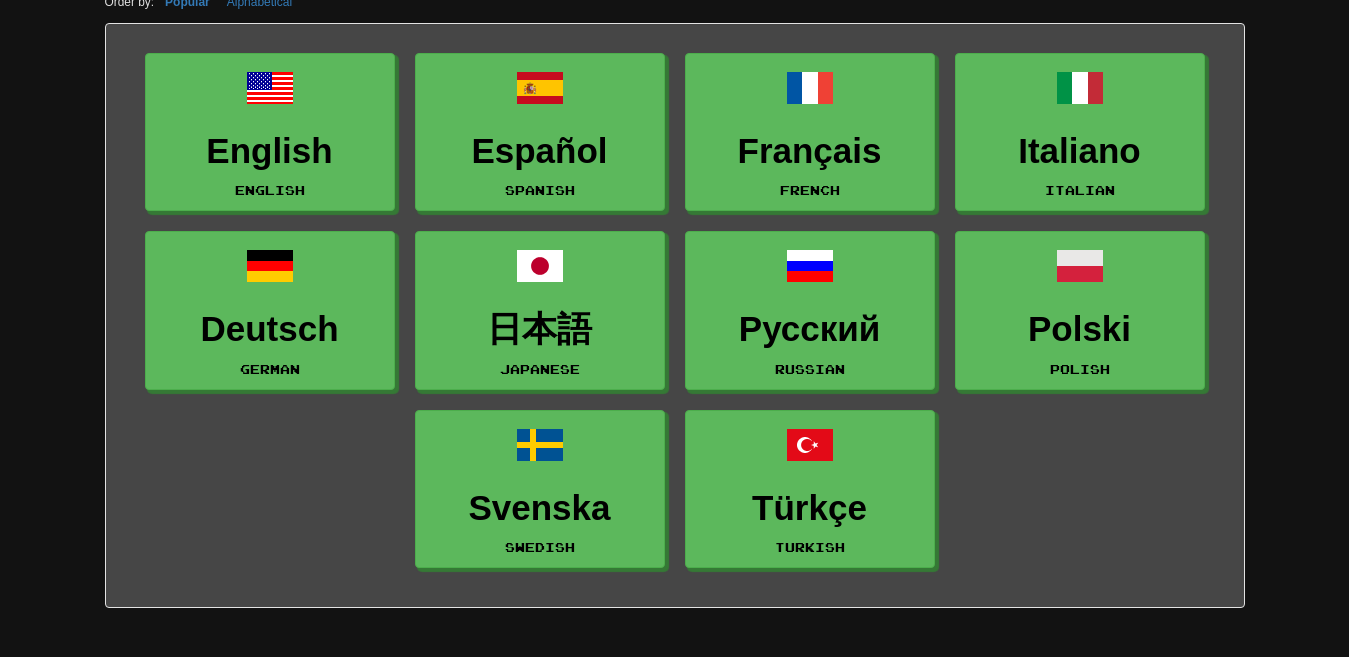scroll, scrollTop: 224, scrollLeft: 0, axis: vertical 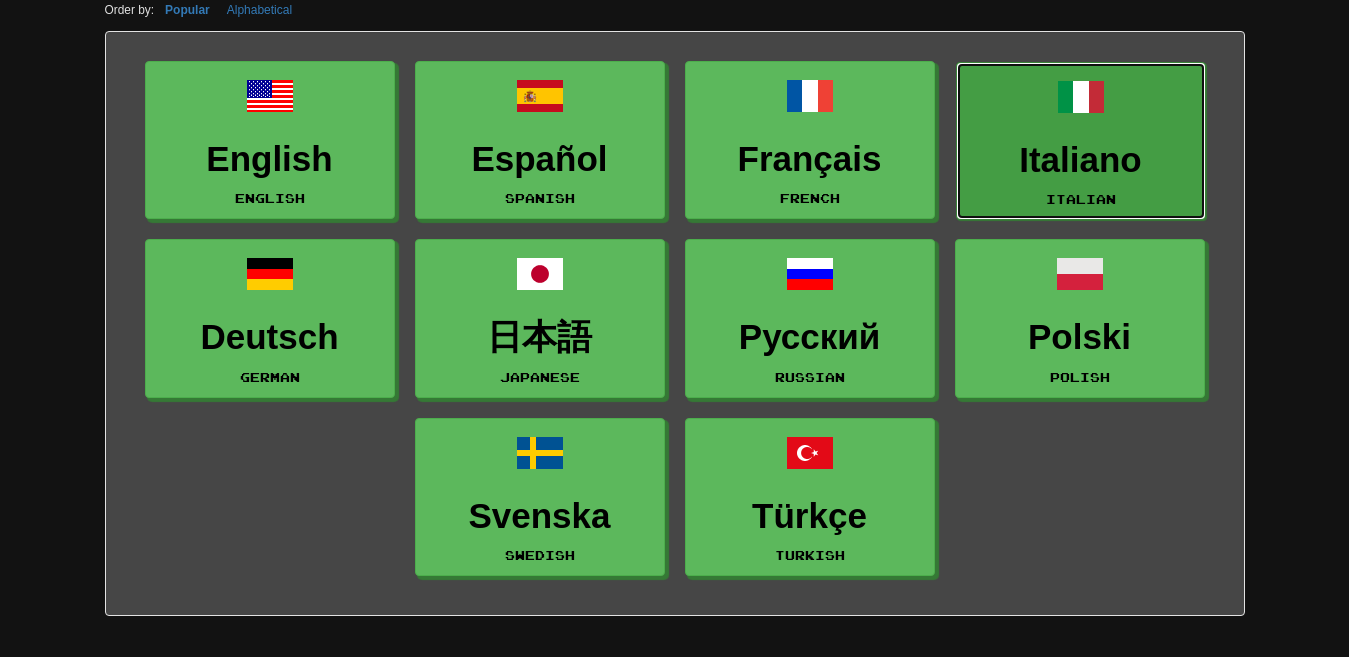 click on "Italiano Italian" at bounding box center (1081, 141) 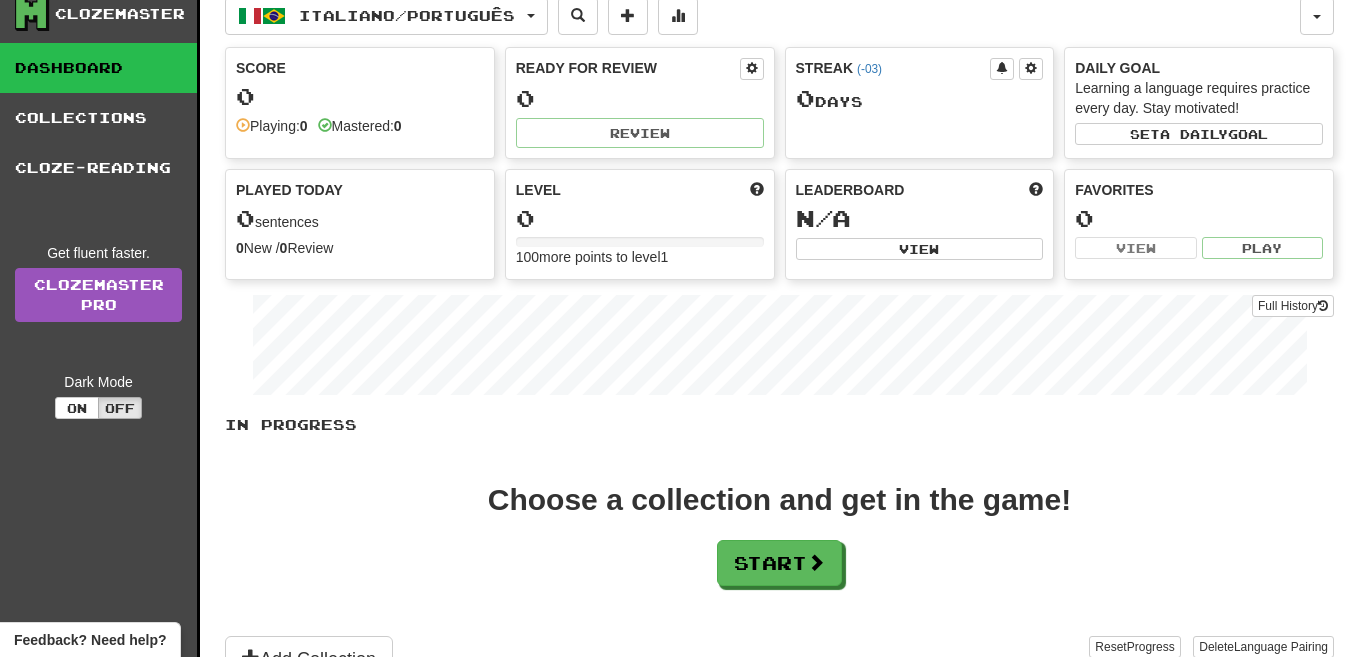 scroll, scrollTop: 14, scrollLeft: 0, axis: vertical 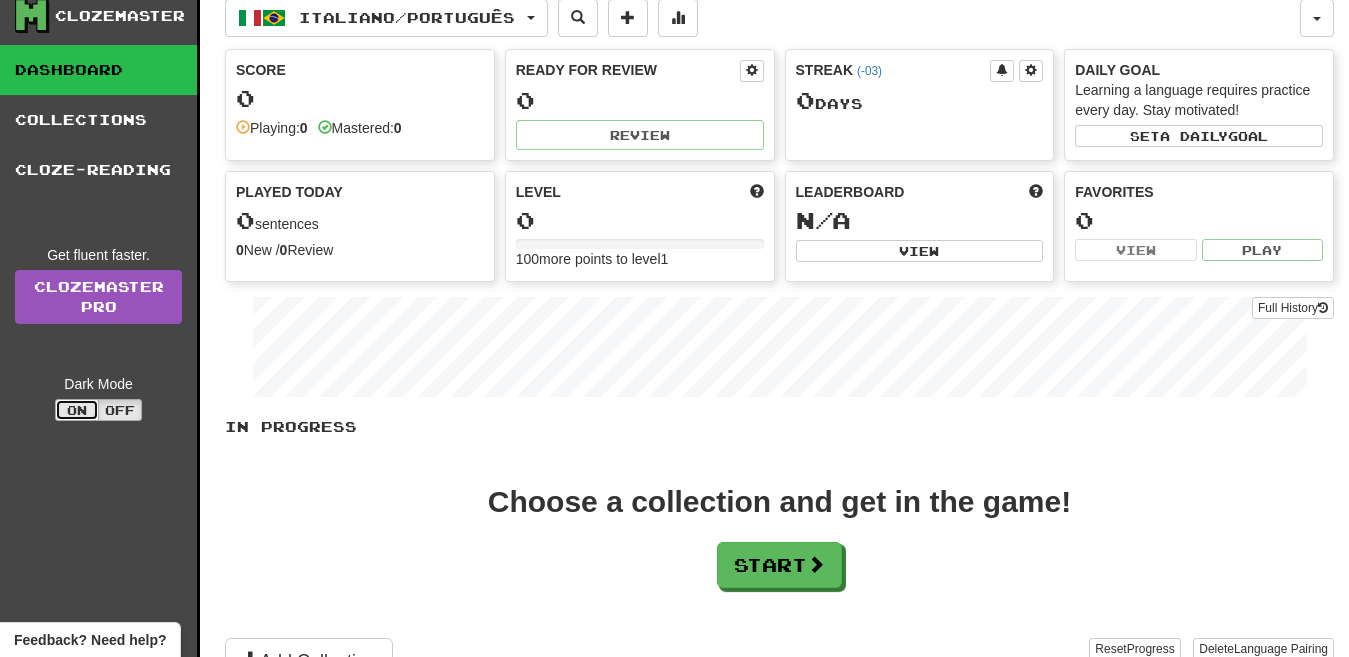 click on "On" at bounding box center (77, 410) 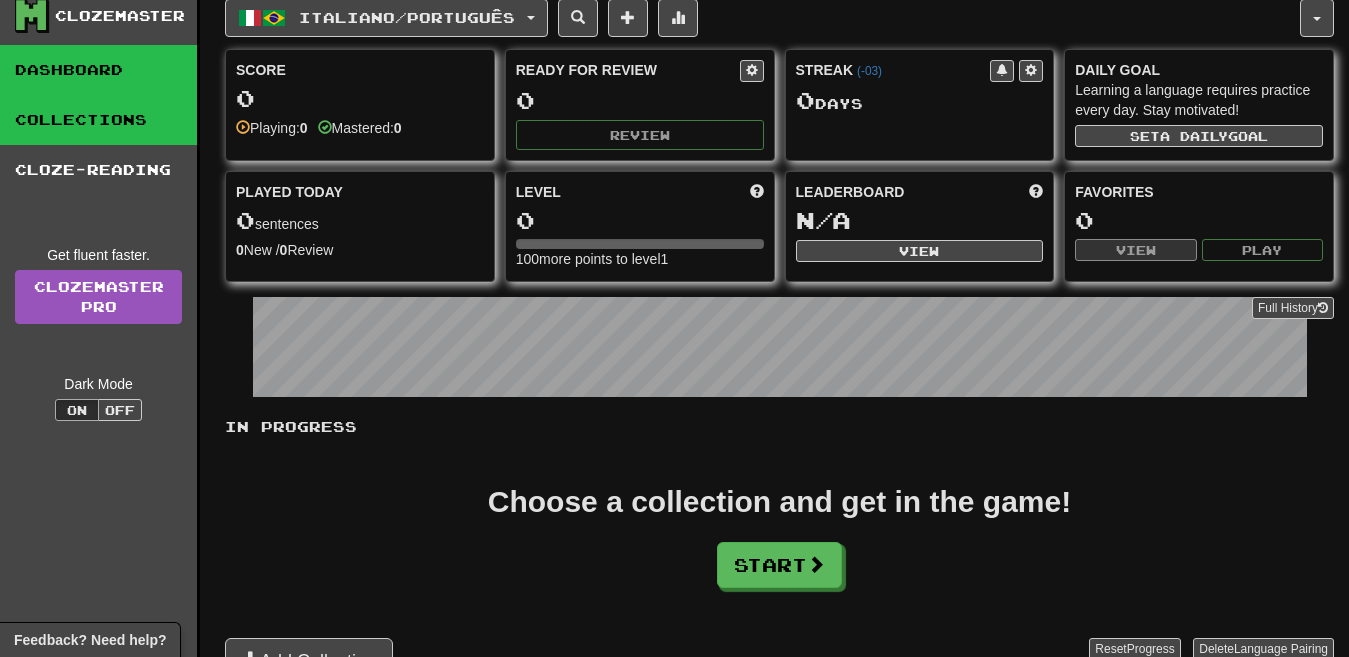 click on "Collections" at bounding box center [98, 120] 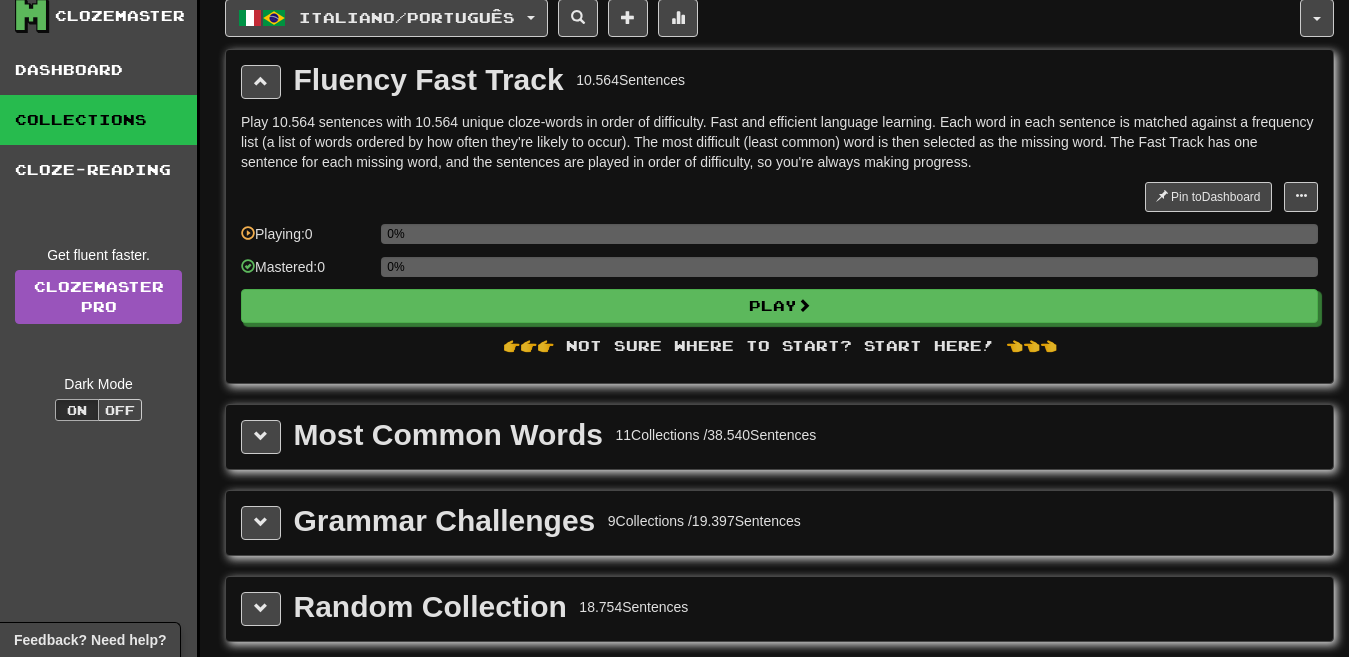 scroll, scrollTop: 0, scrollLeft: 0, axis: both 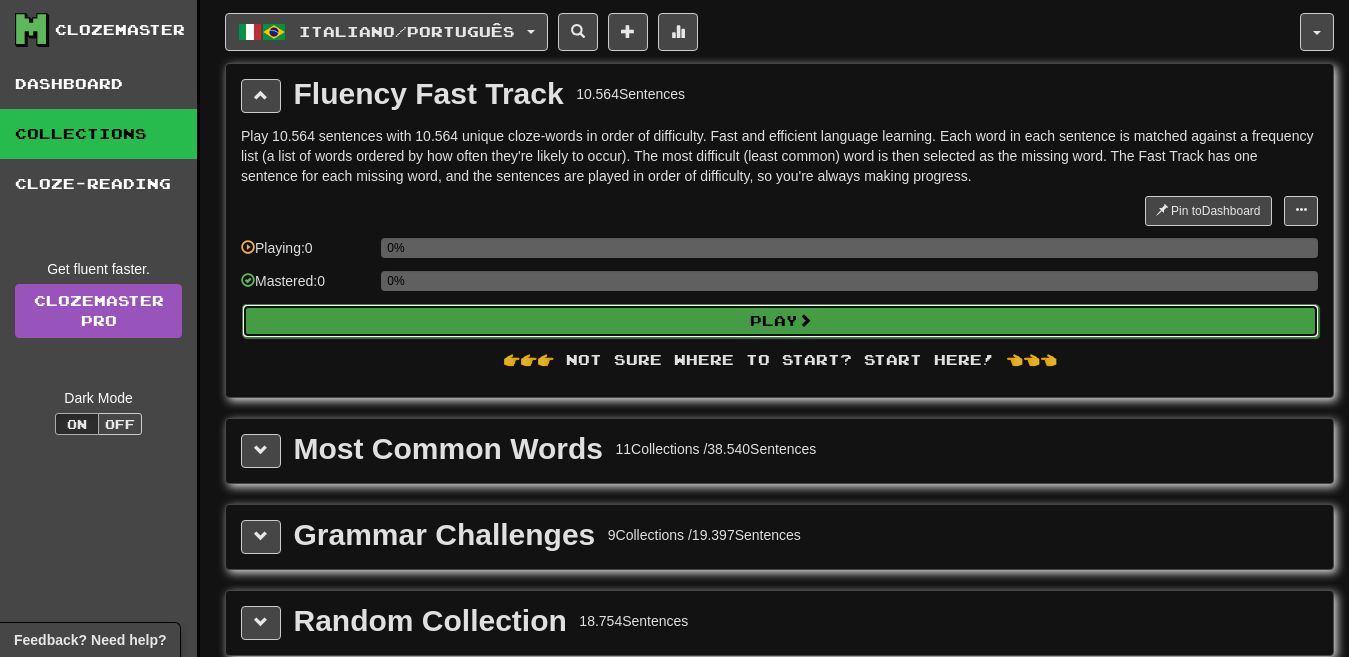 click on "Play" at bounding box center [780, 321] 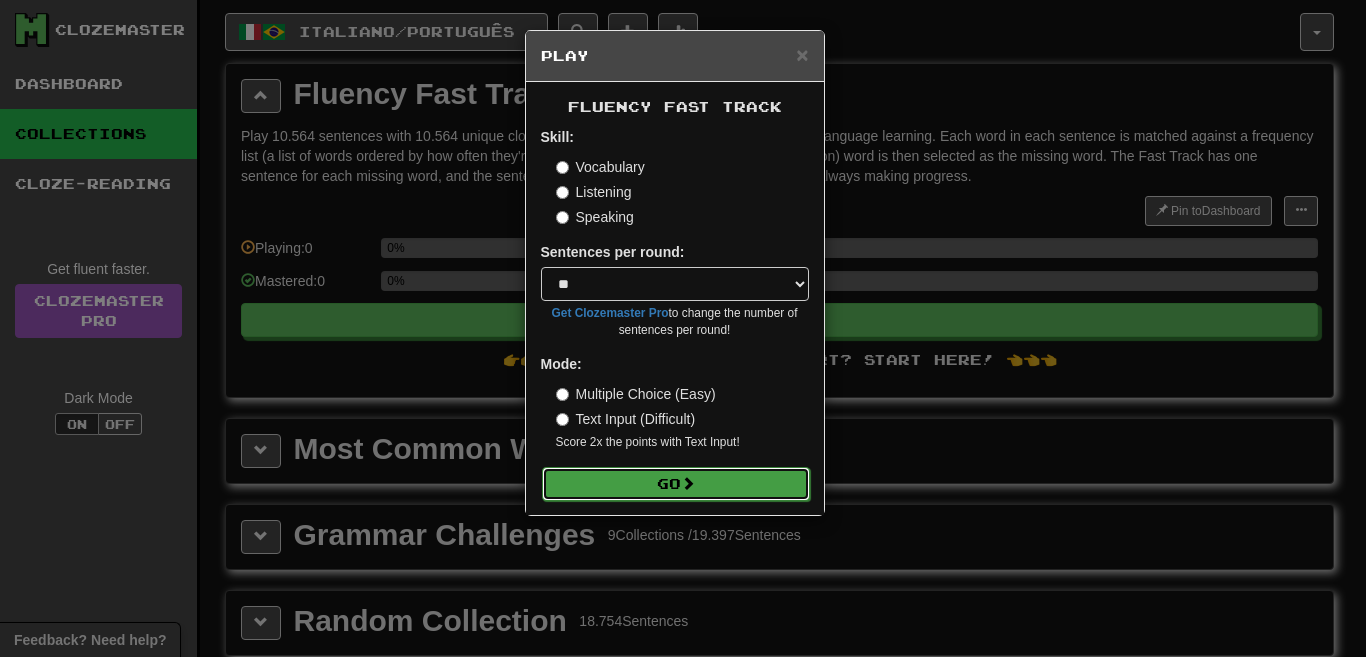 click on "Go" at bounding box center [676, 484] 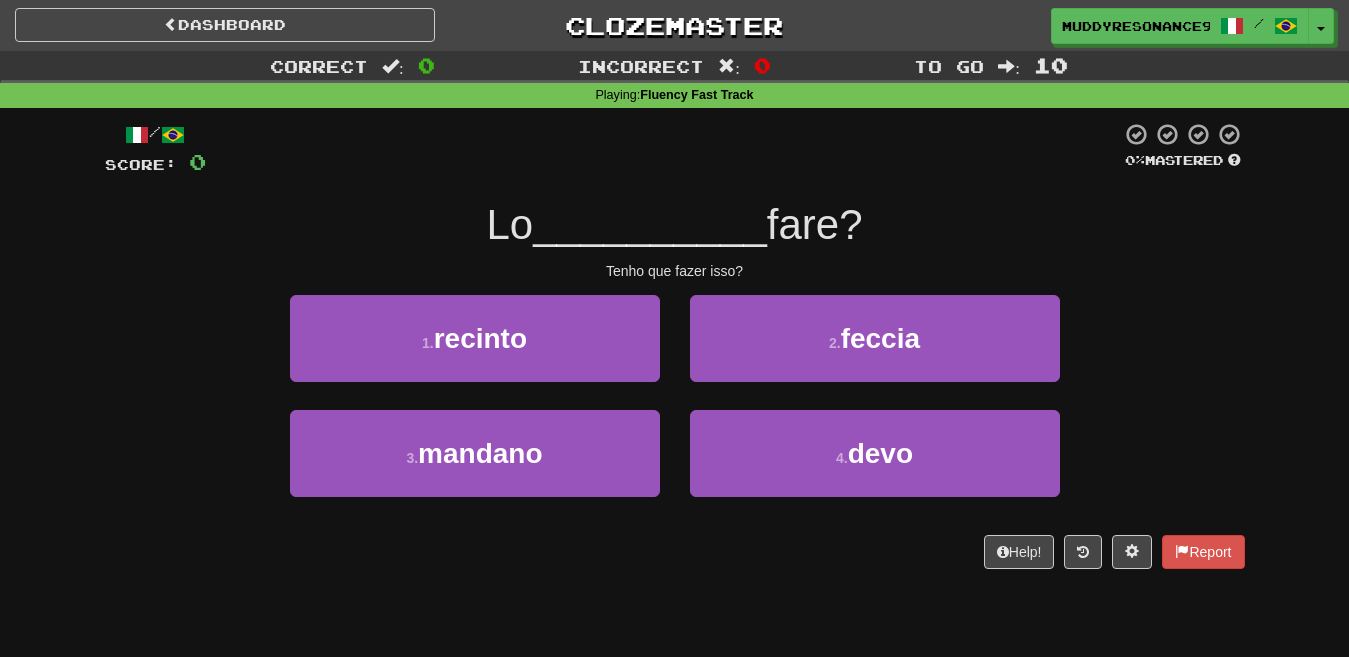 scroll, scrollTop: 0, scrollLeft: 0, axis: both 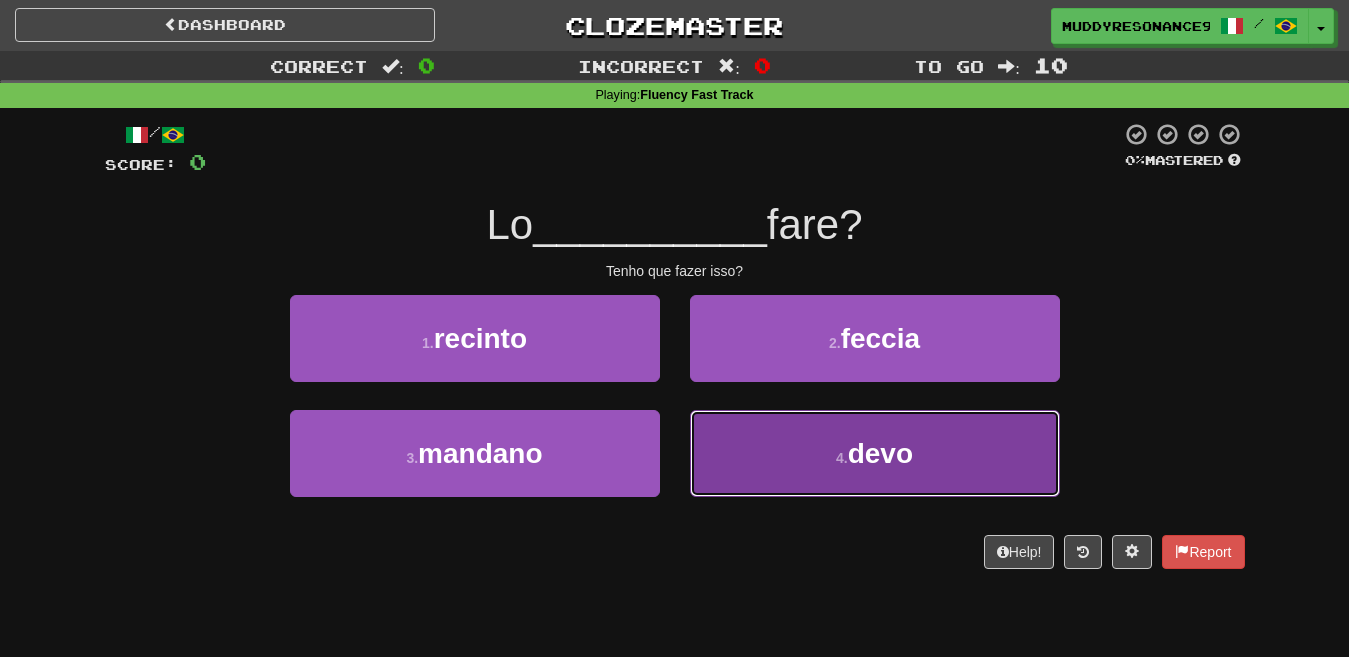 click on "4 .  devo" at bounding box center [875, 453] 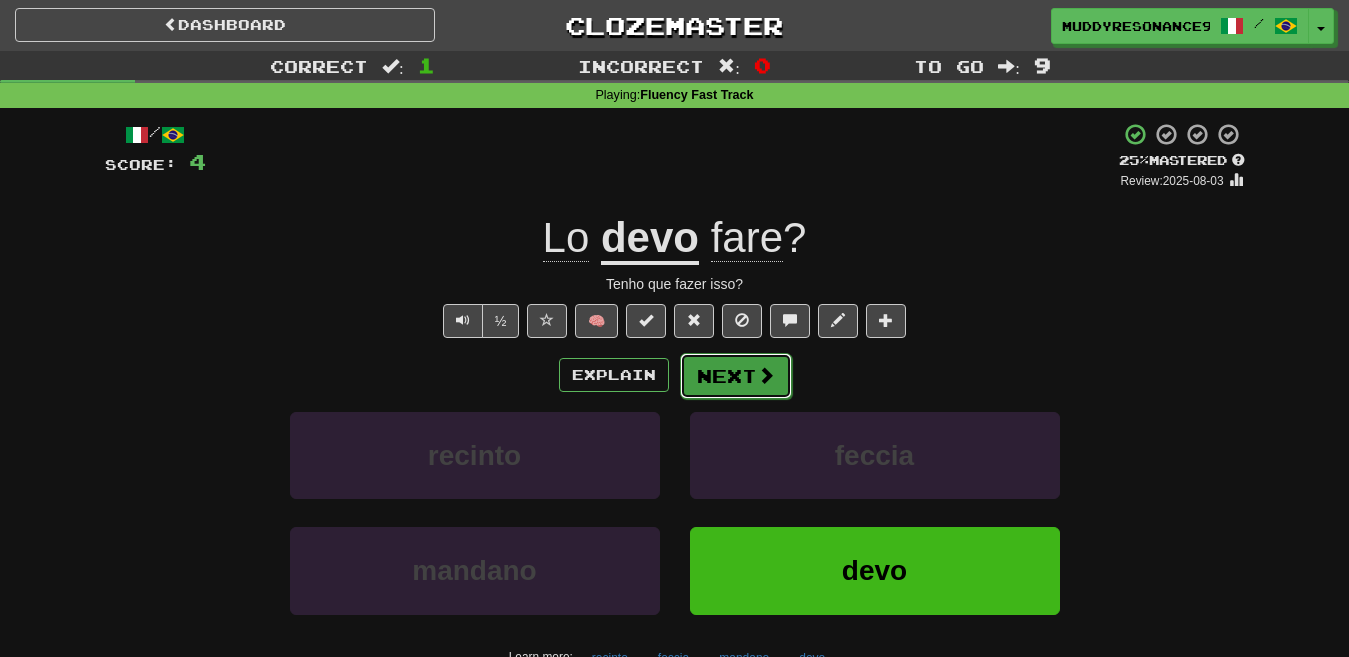 click at bounding box center [766, 375] 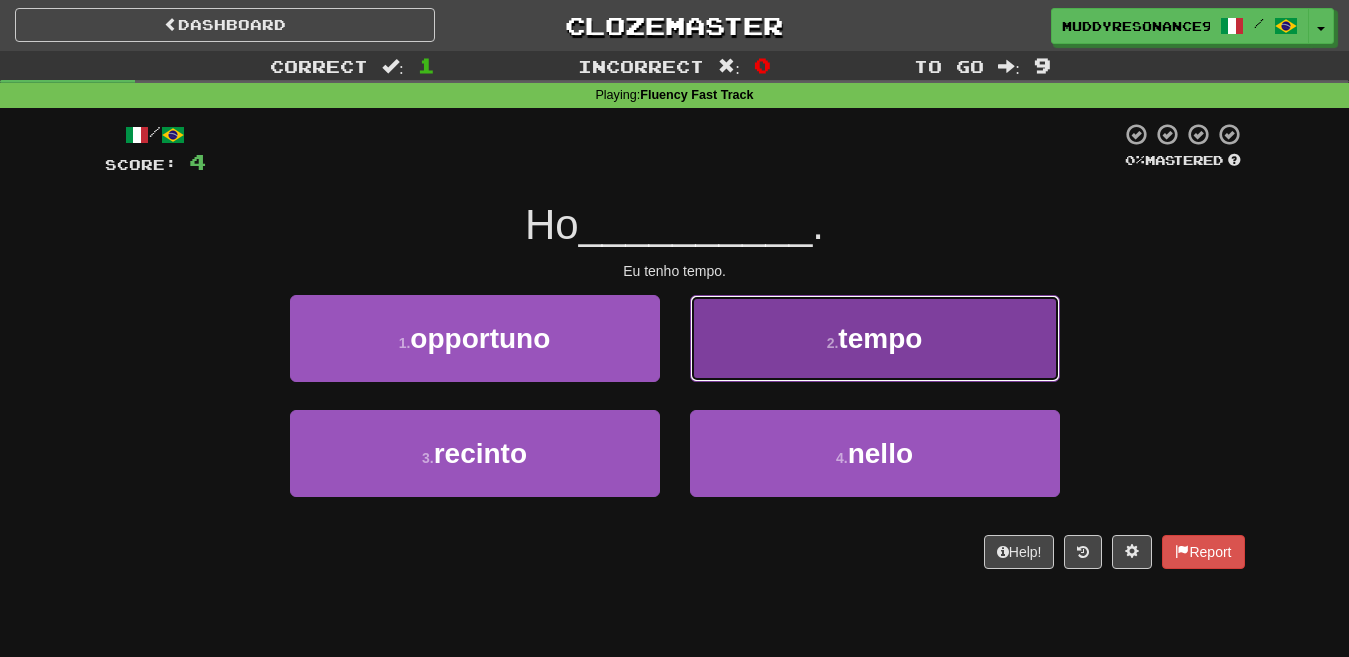 click on "2 .  tempo" at bounding box center [875, 338] 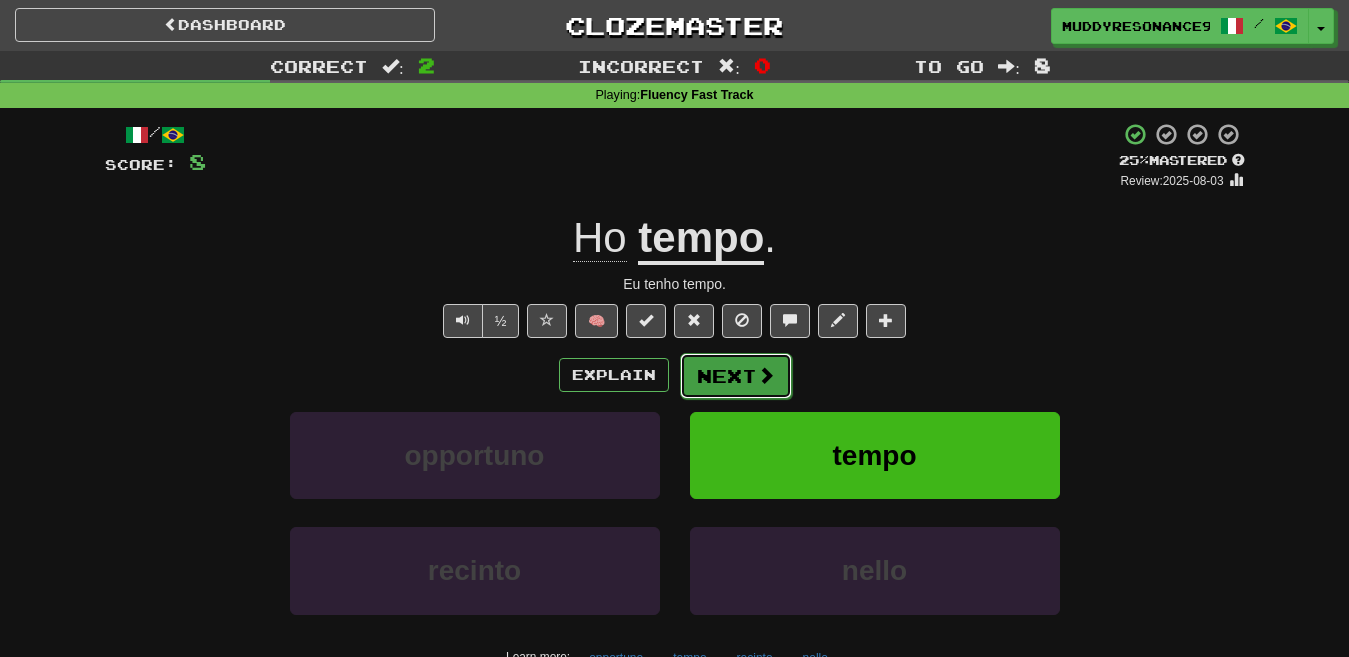 click at bounding box center [766, 375] 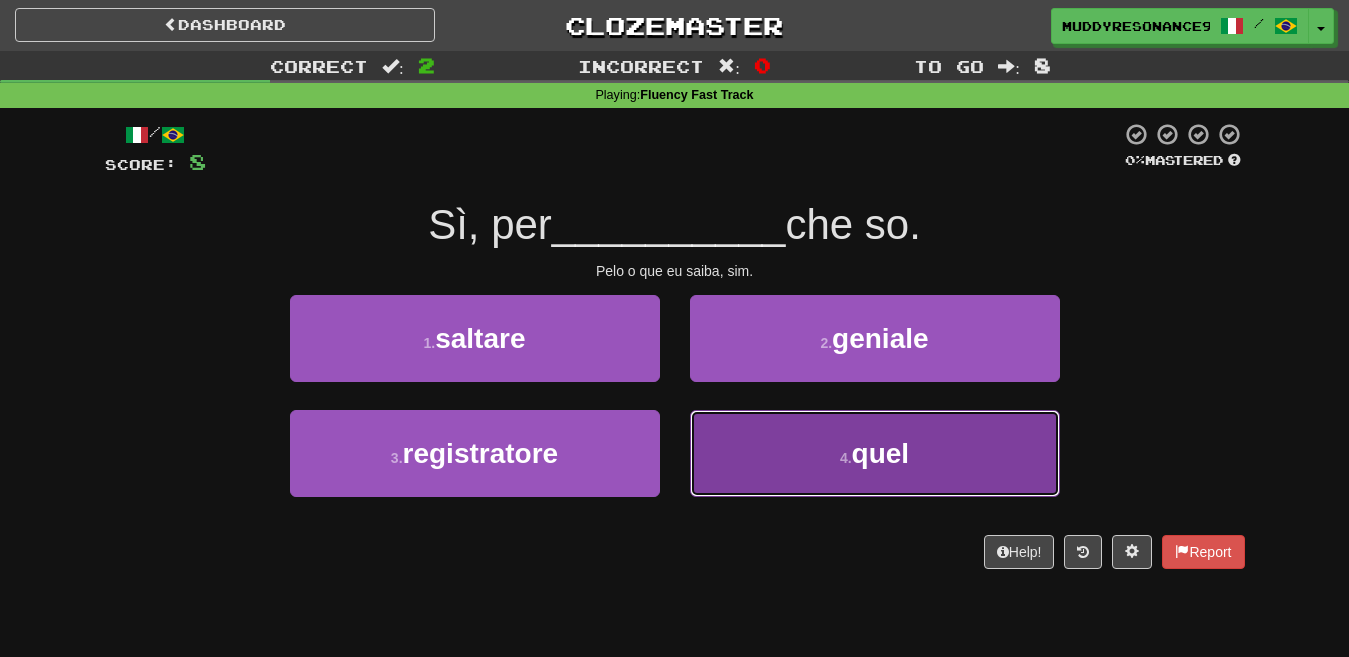 click on "4 .  quel" at bounding box center [875, 453] 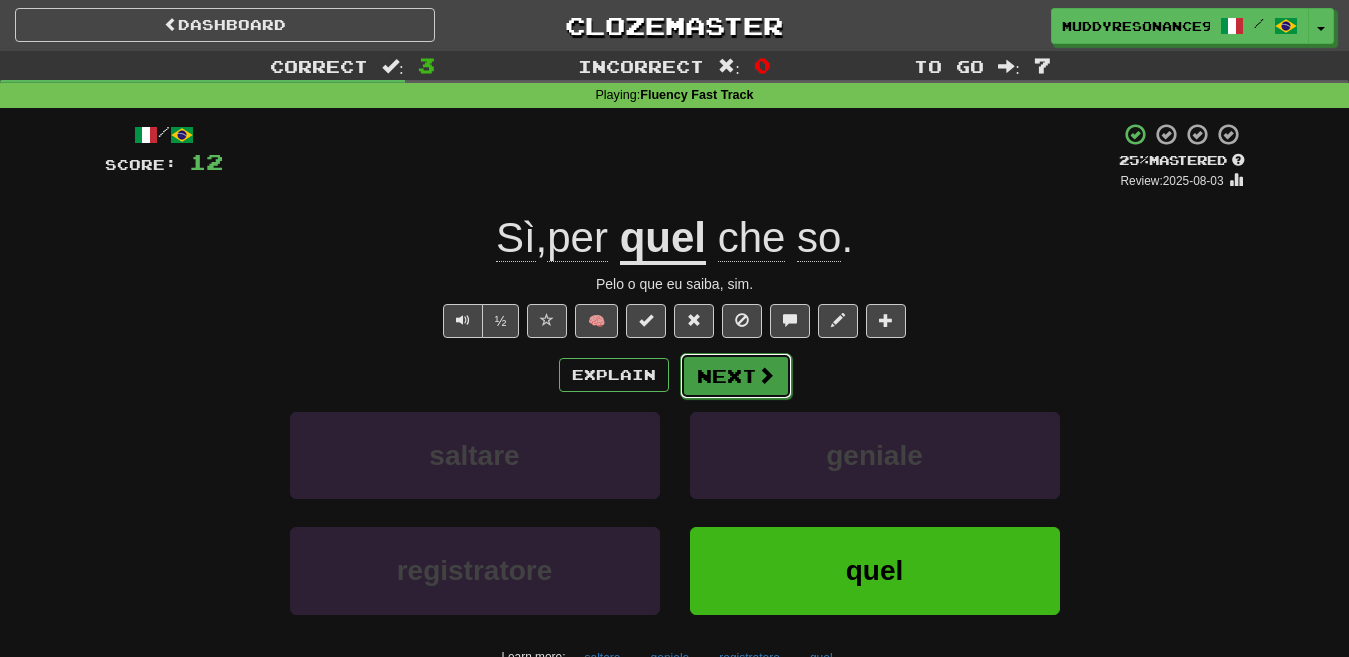 click on "Next" at bounding box center (736, 376) 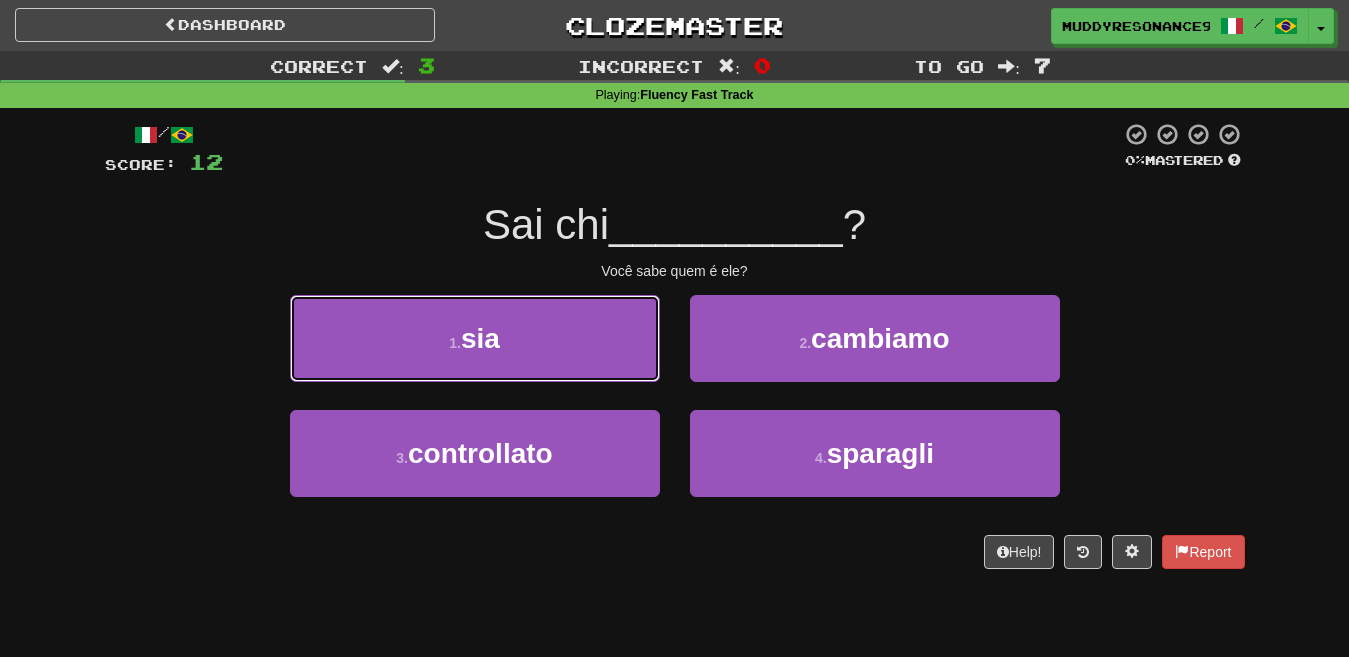 click on "1 .  sia" at bounding box center (475, 338) 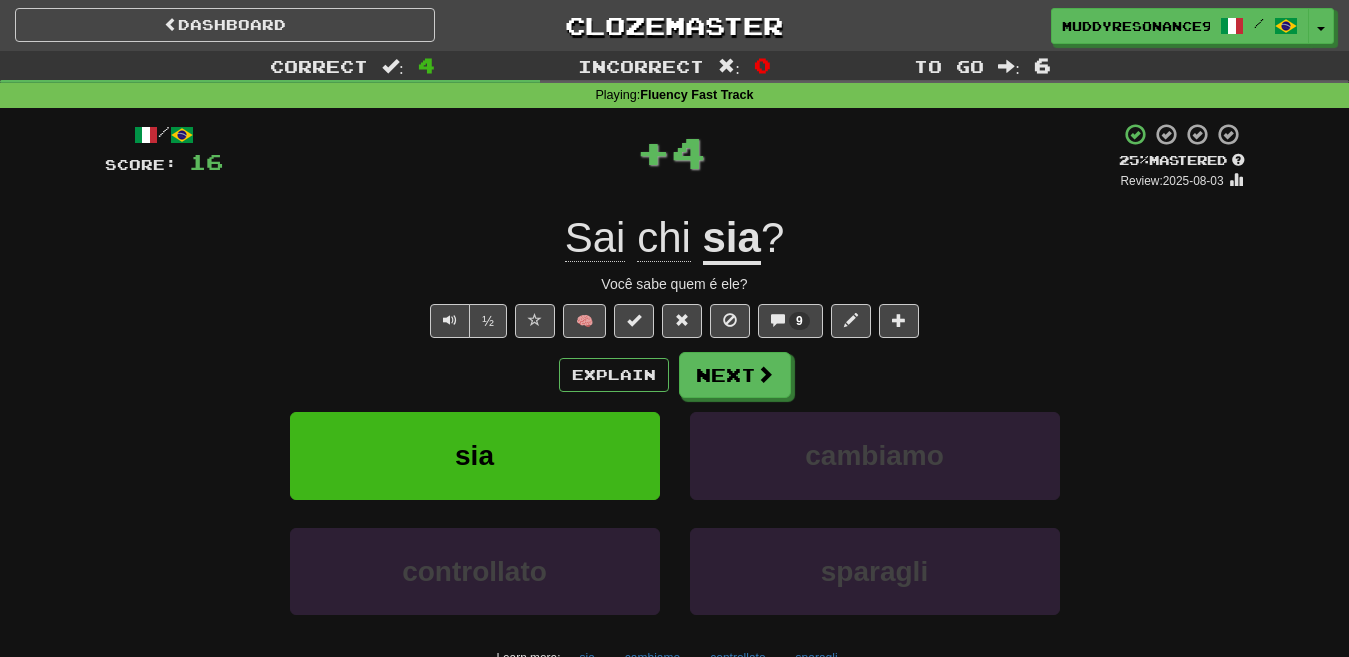 click on "/  Score:   16 + 4 25 %  Mastered Review:  2025-08-03 Sai   chi   sia ? Você sabe quem é ele? ½ 🧠 9 Explain Next sia cambiamo controllato sparagli Learn more: sia cambiamo controllato sparagli  Help!  Report Sentence Source" at bounding box center (675, 435) 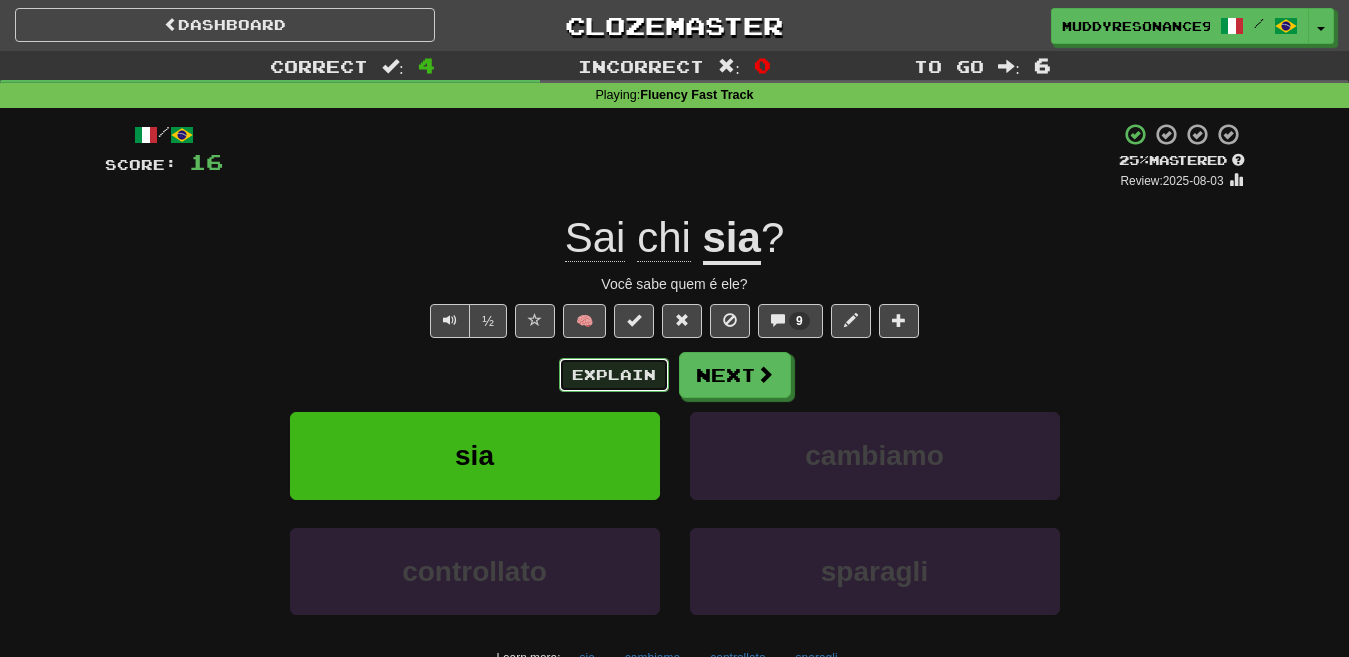 click on "Explain" at bounding box center (614, 375) 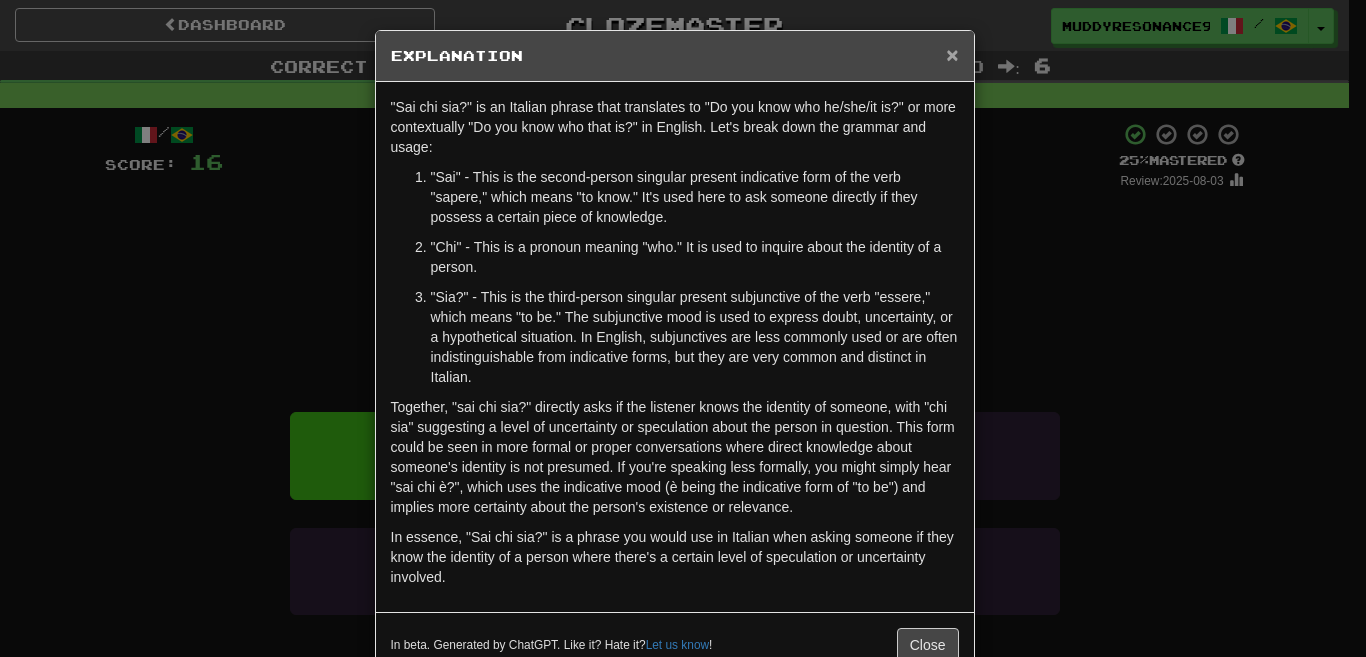 click on "×" at bounding box center (952, 54) 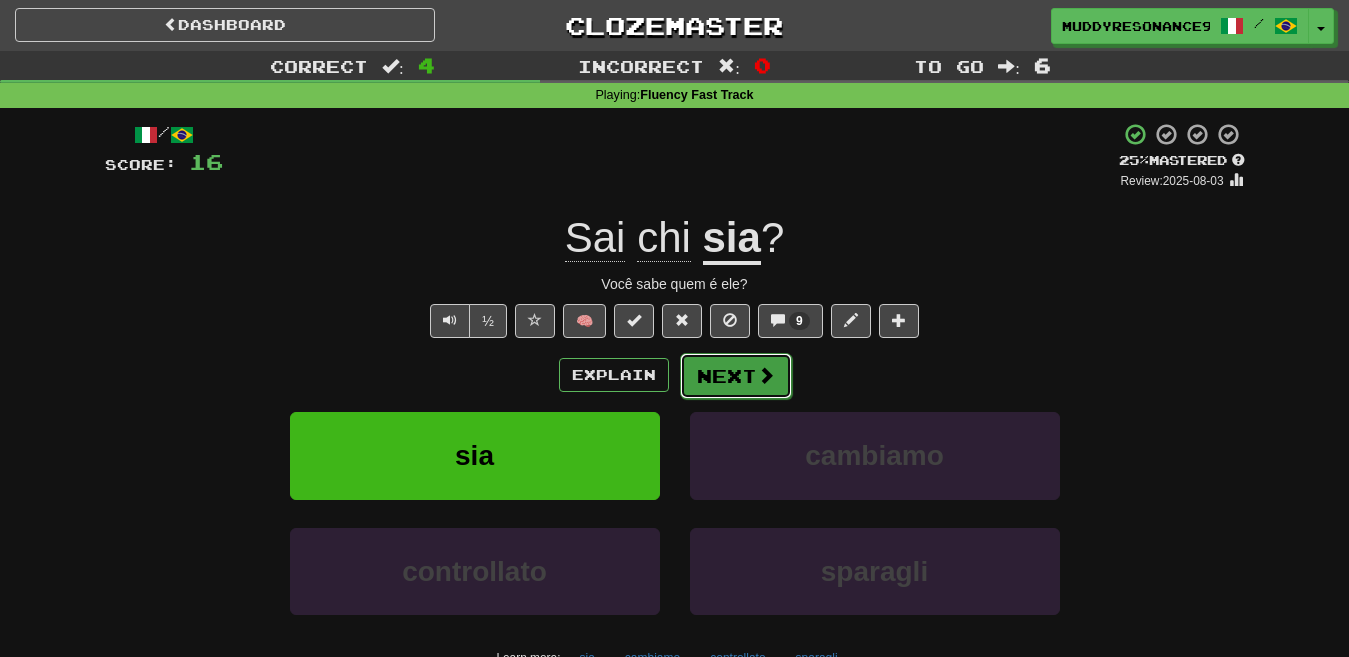 click at bounding box center [766, 375] 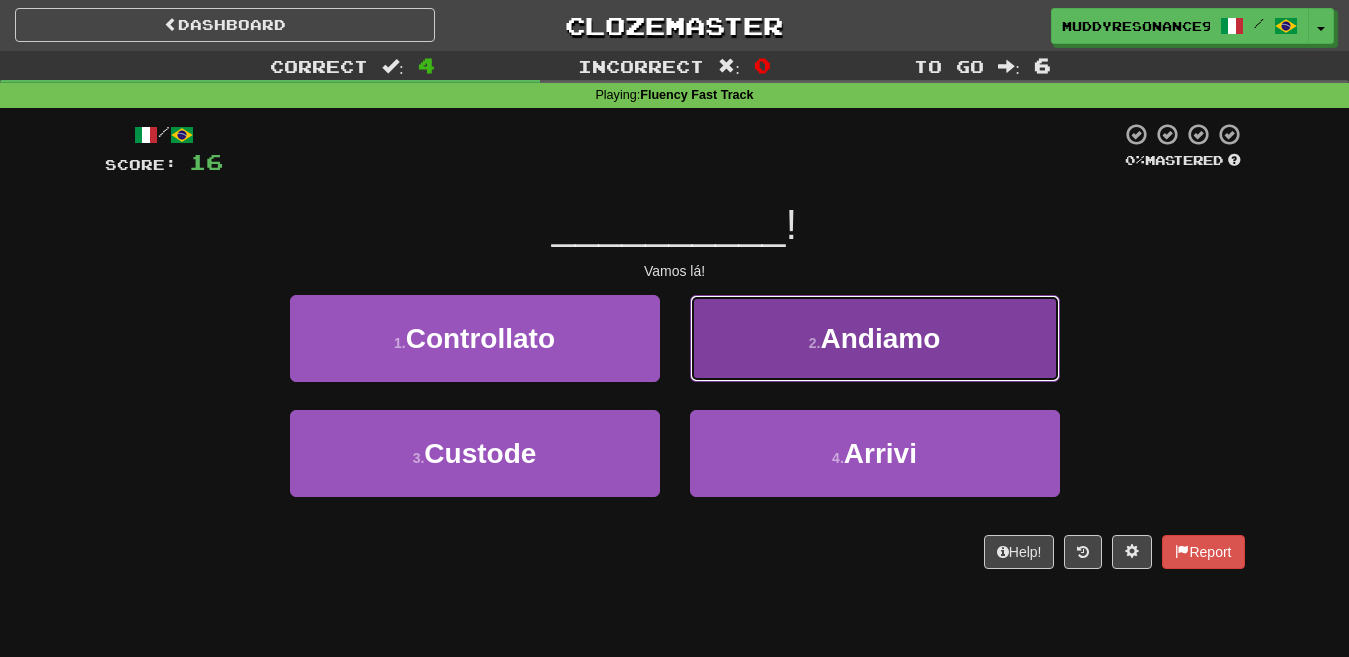 click on "Andiamo" at bounding box center [880, 338] 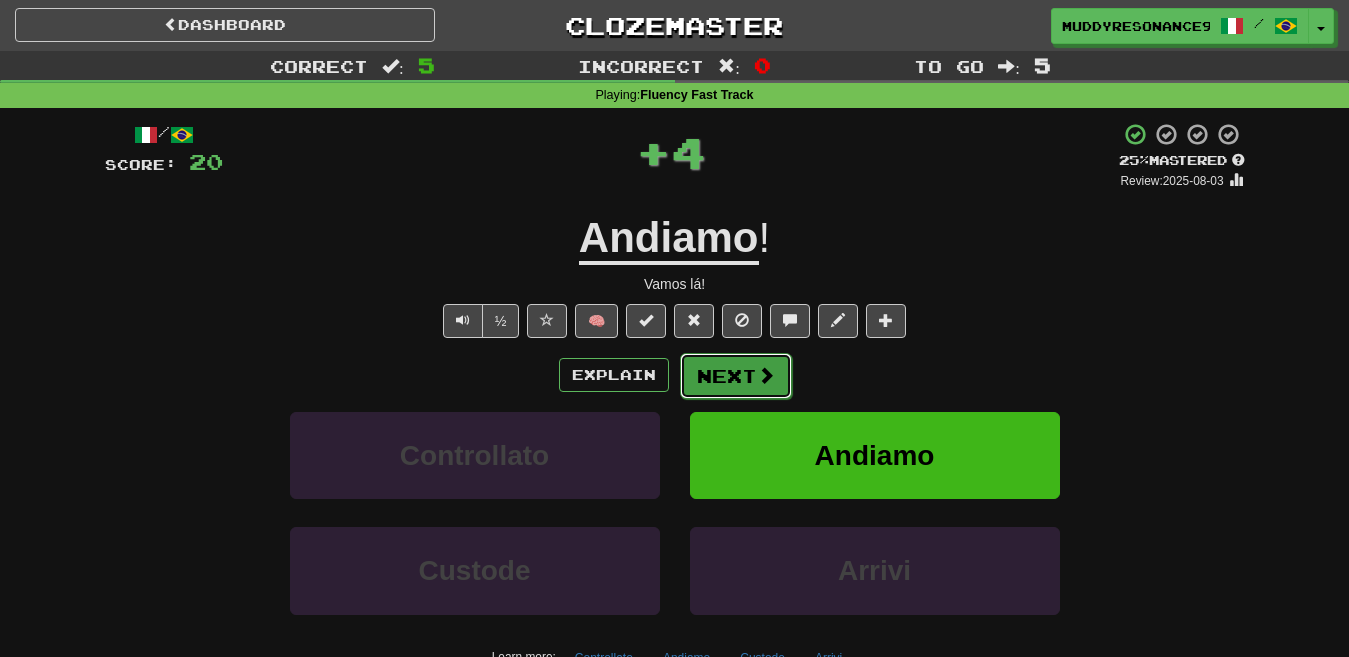 click on "Next" at bounding box center (736, 376) 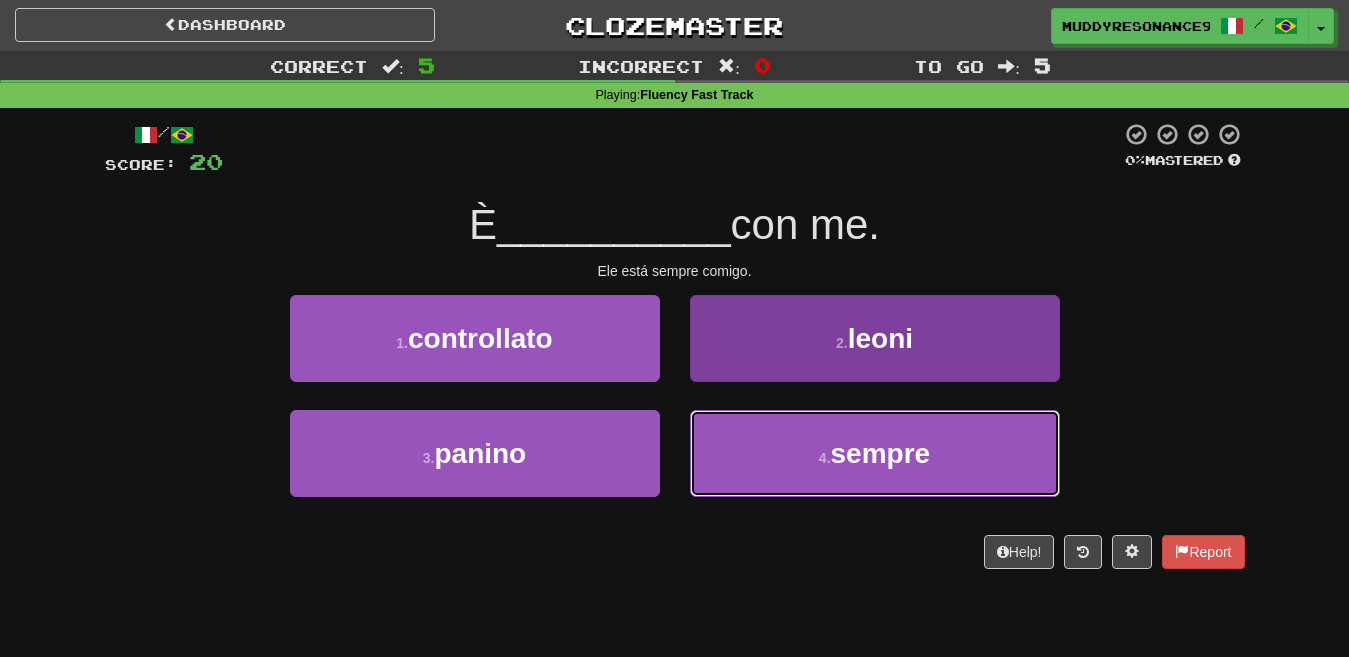 click on "4 .  sempre" at bounding box center [875, 453] 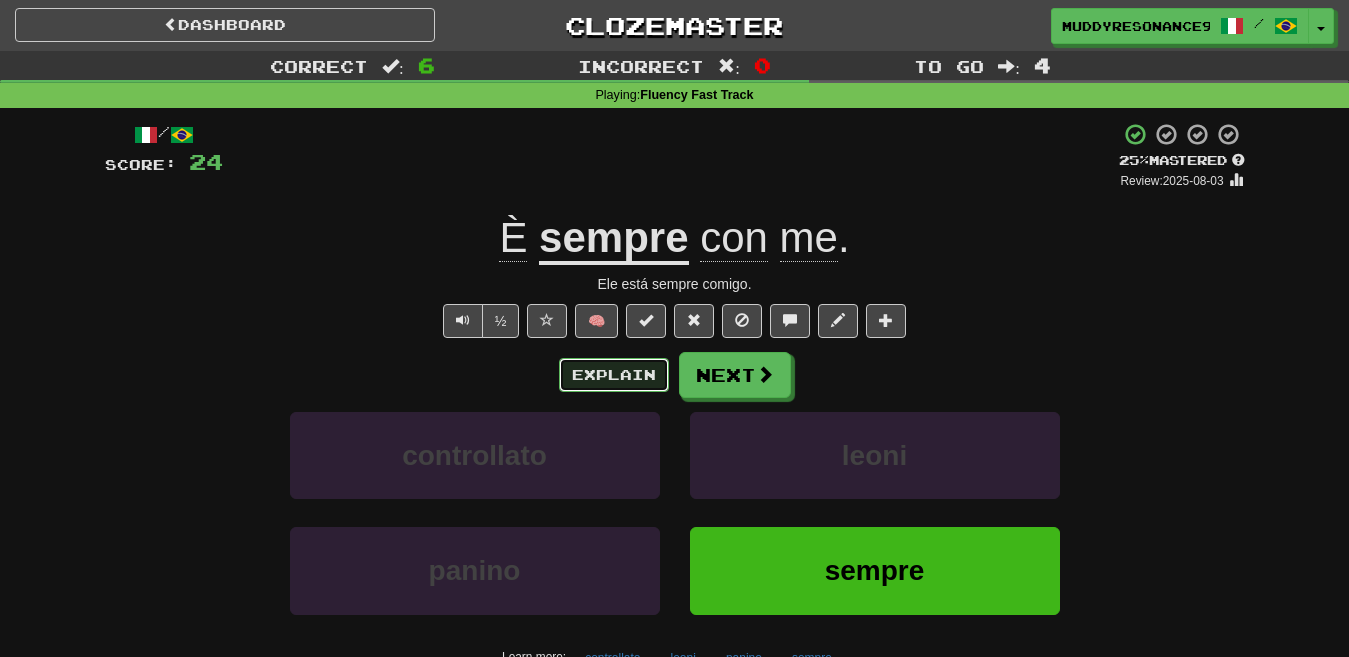 click on "Explain" at bounding box center [614, 375] 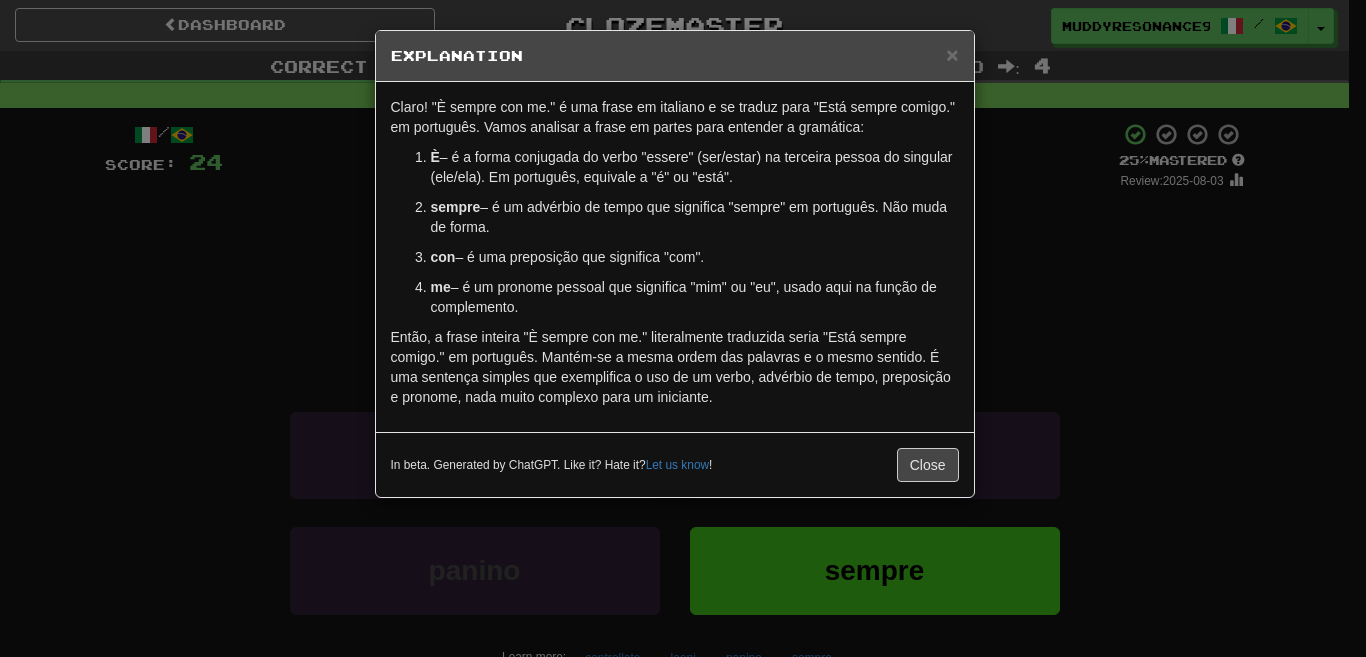 click on "× Explanation" at bounding box center [675, 56] 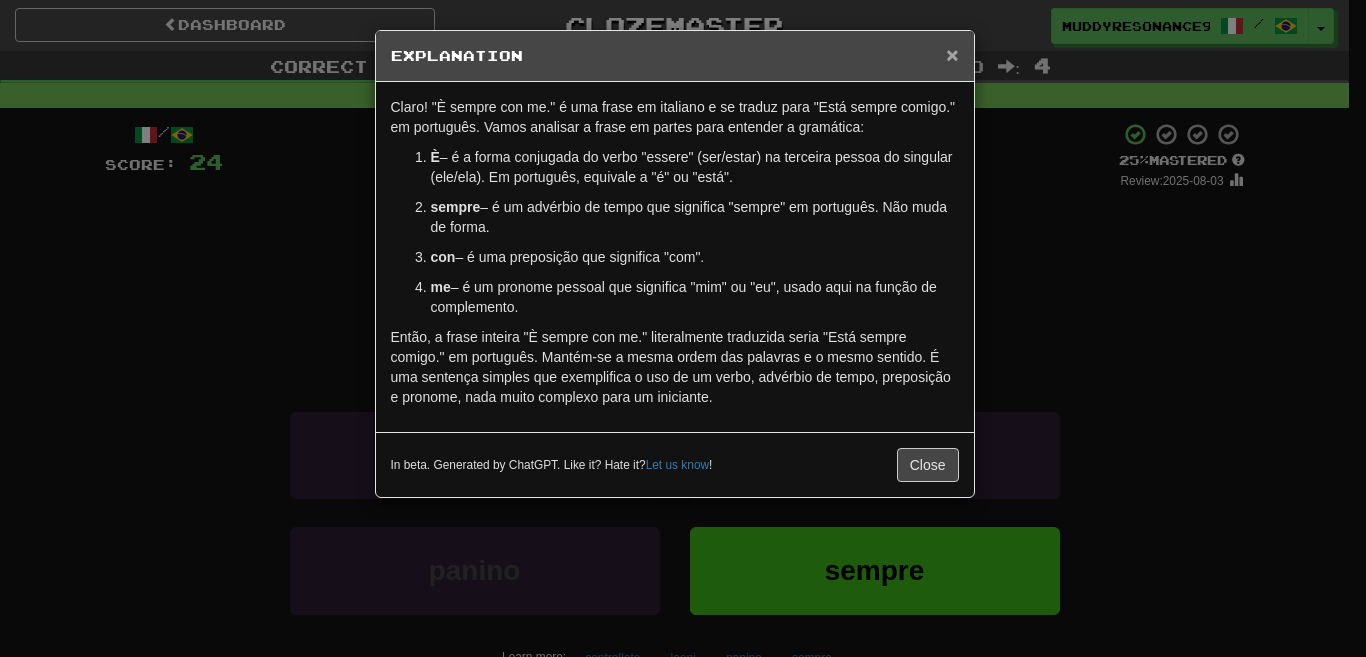 click on "×" at bounding box center [952, 54] 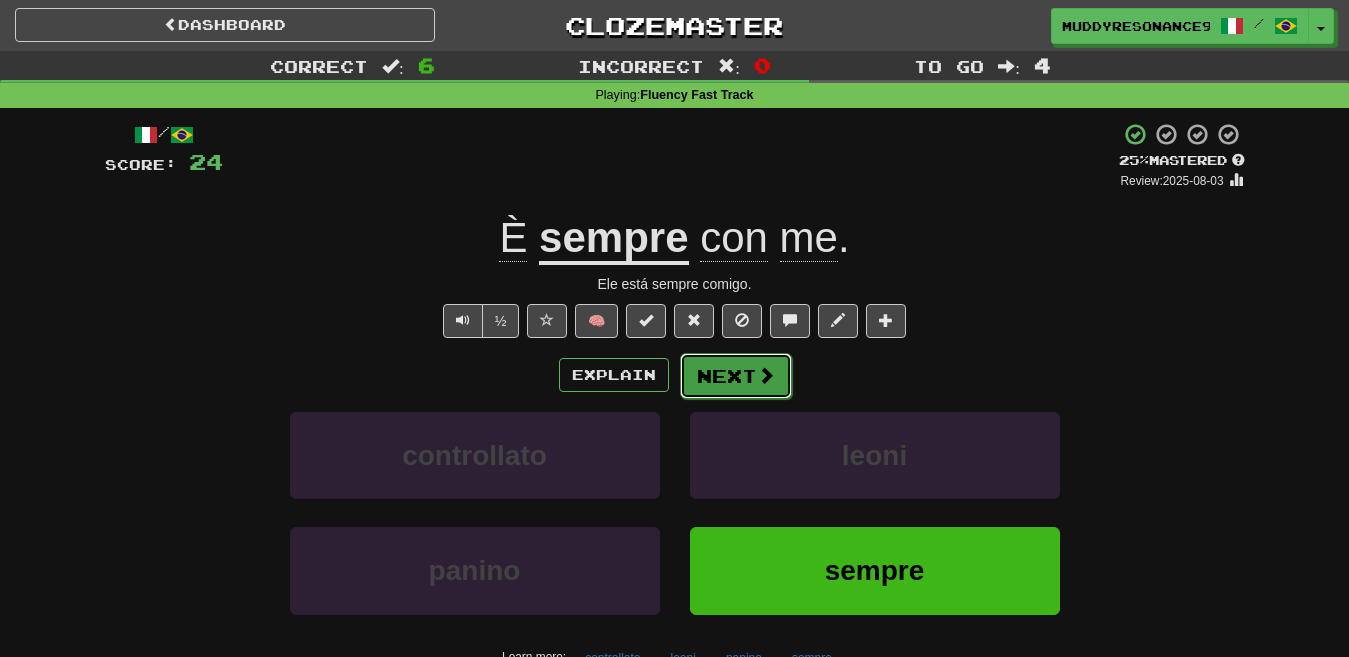 click at bounding box center (766, 375) 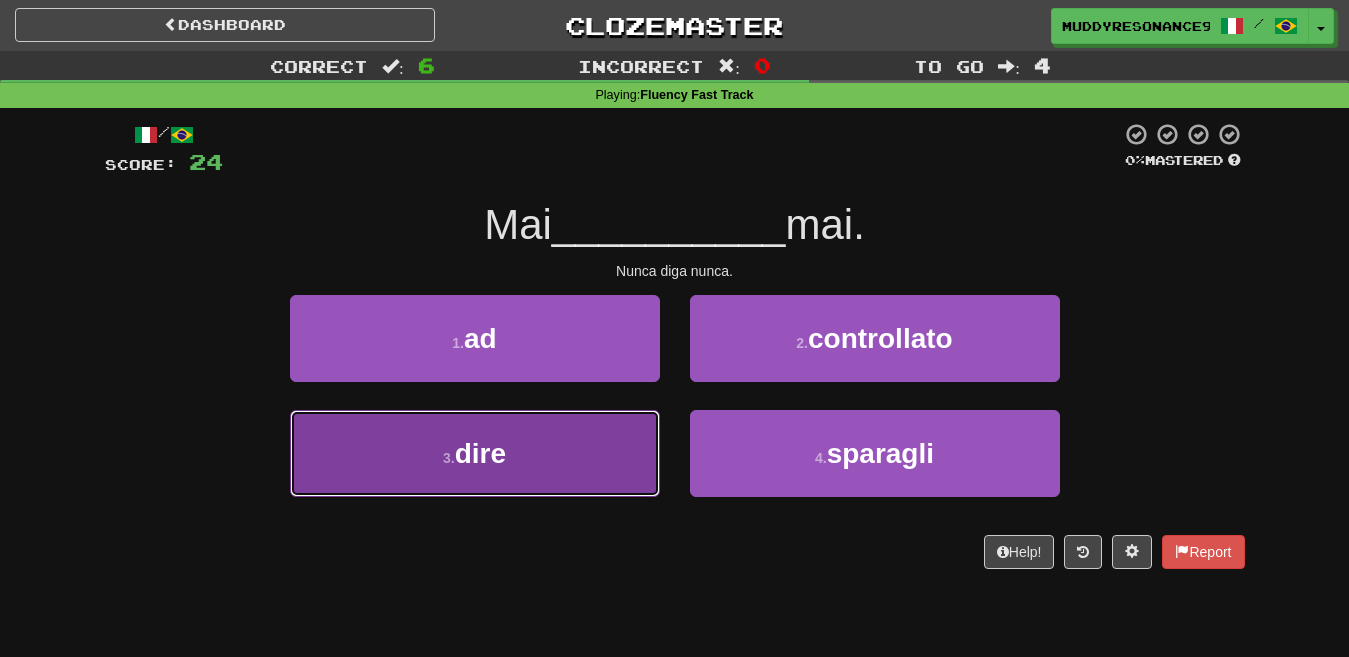 click on "3 .  dire" at bounding box center (475, 453) 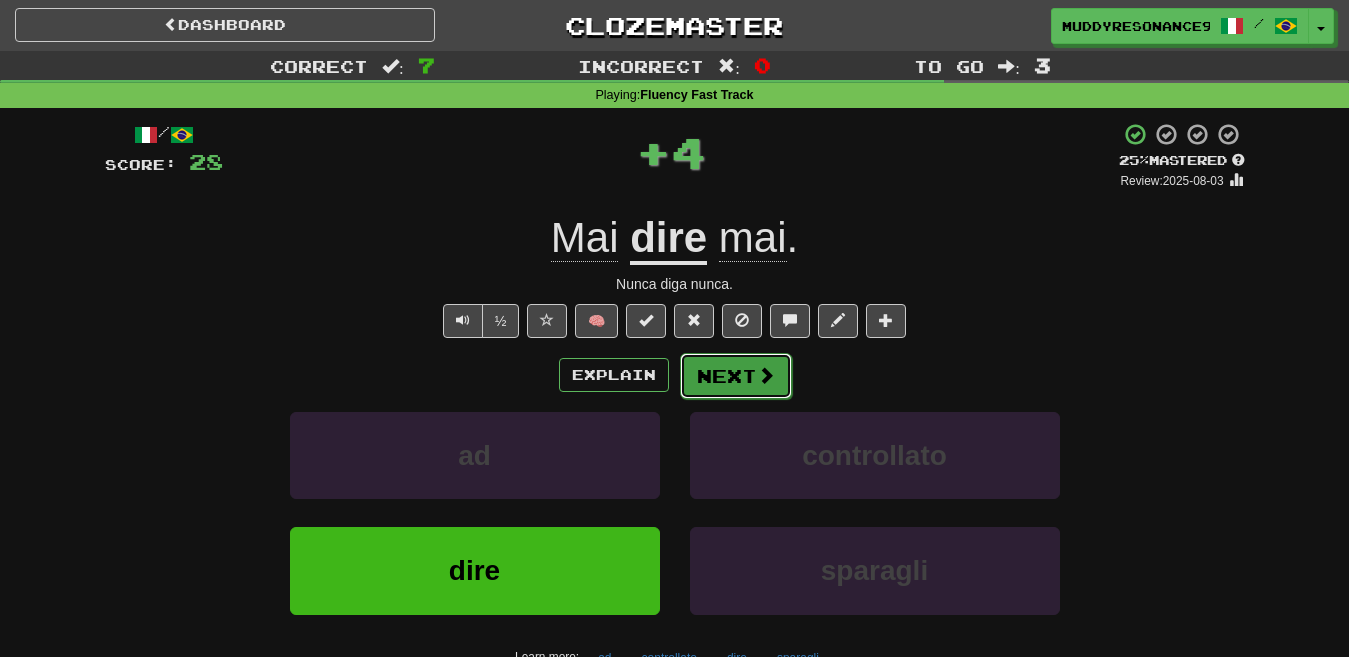 click at bounding box center [766, 375] 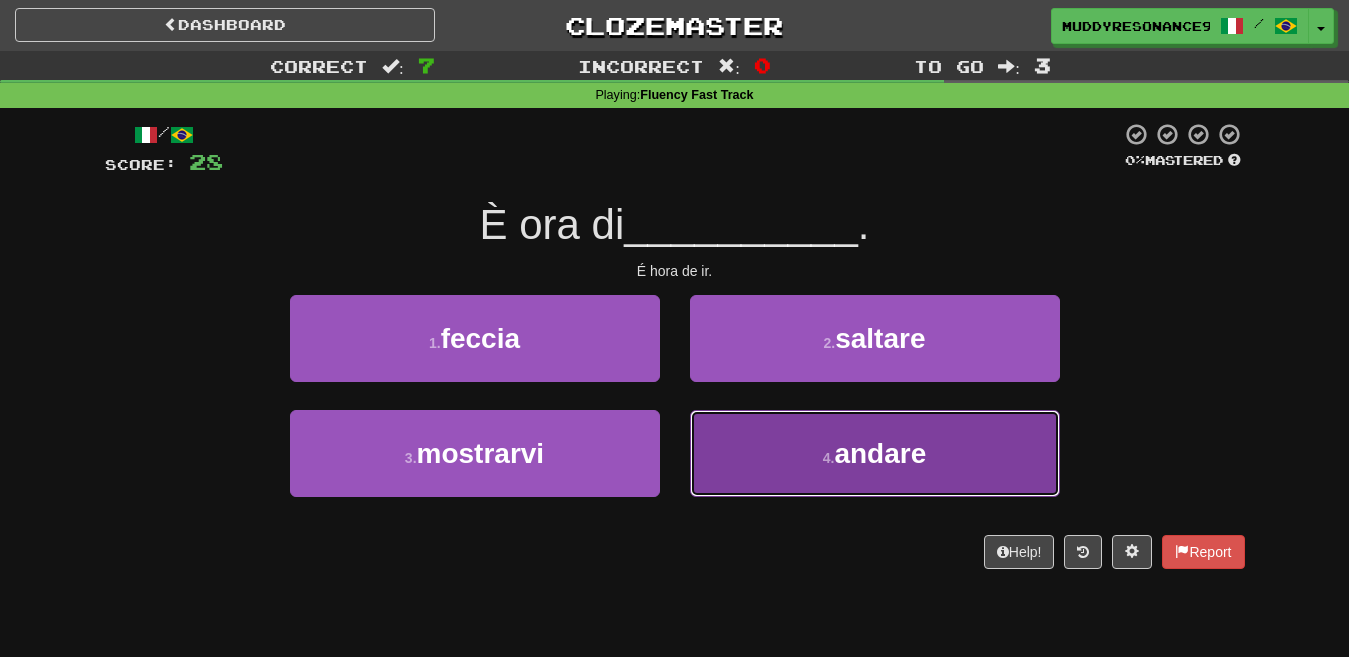 click on "4 .  andare" at bounding box center (875, 453) 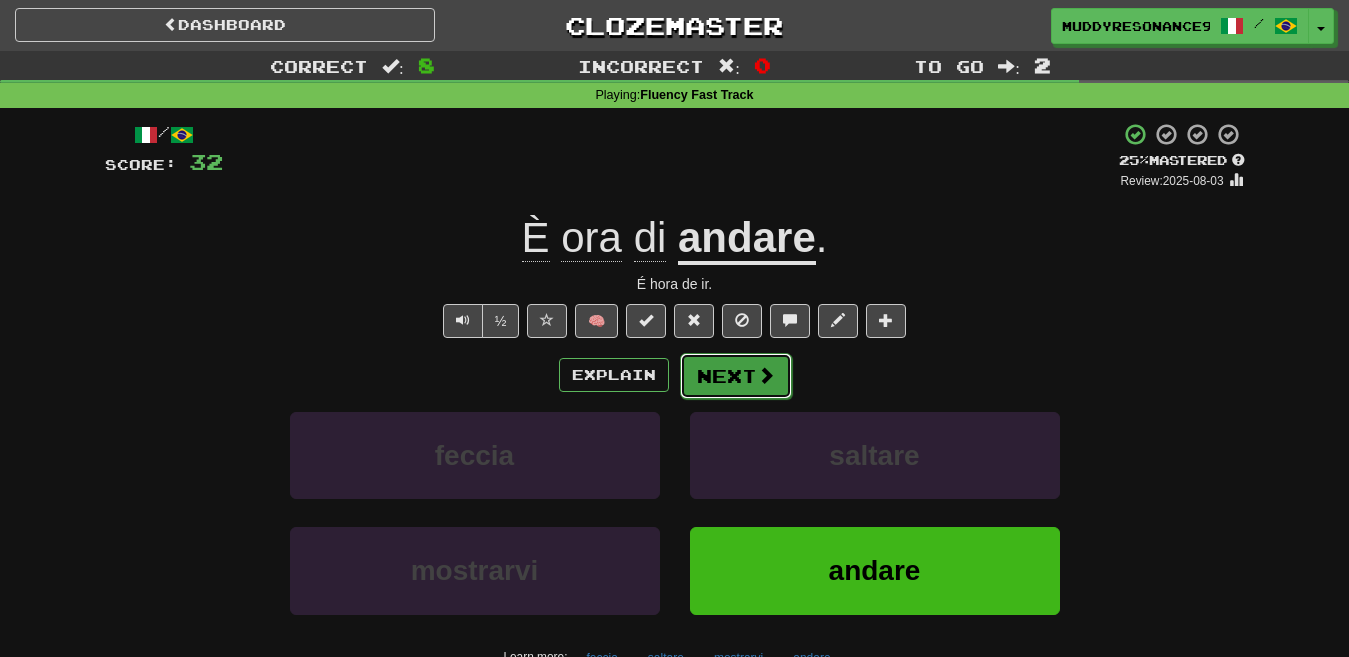 click on "Next" at bounding box center [736, 376] 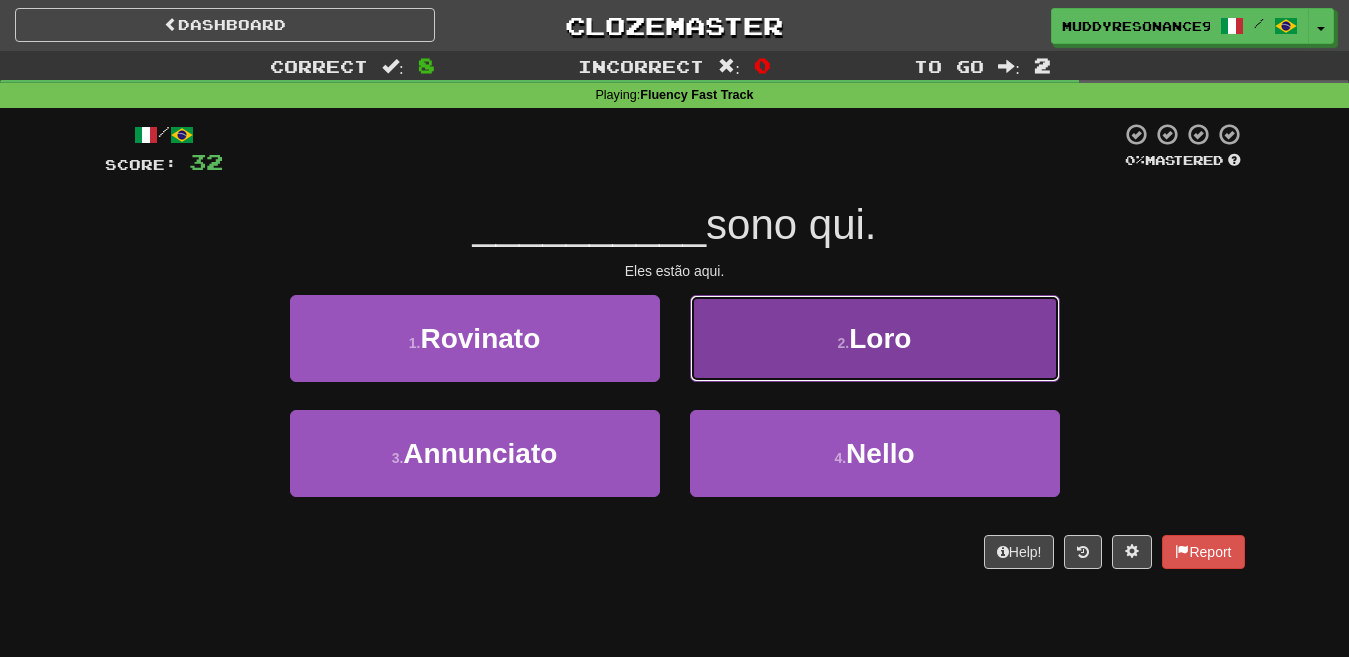 click on "2 .  Loro" at bounding box center [875, 338] 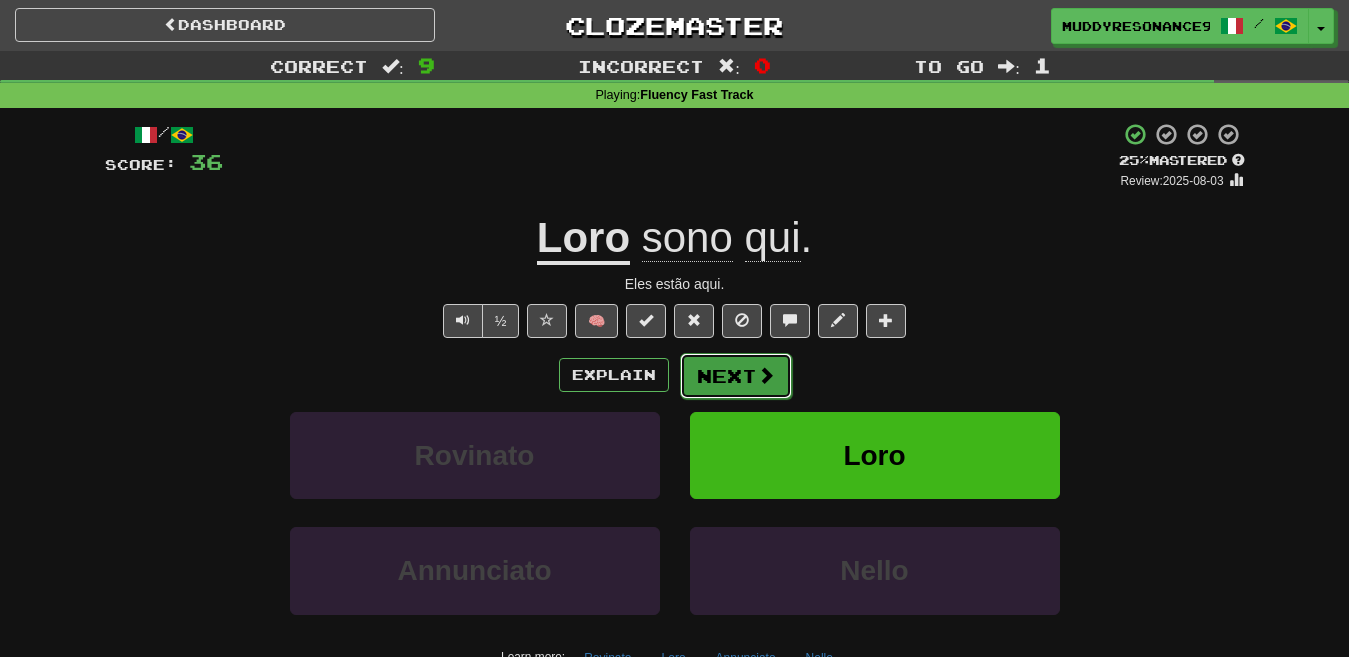 click on "Next" at bounding box center [736, 376] 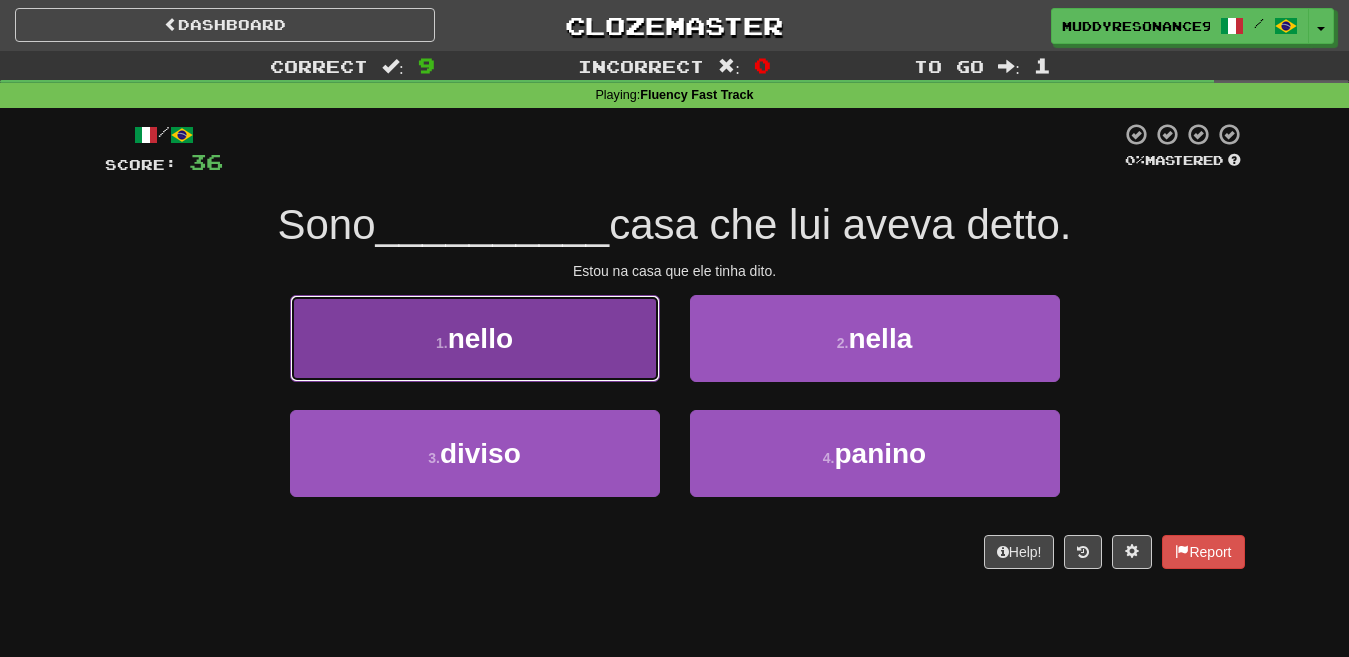 click on "1 .  nello" at bounding box center (475, 338) 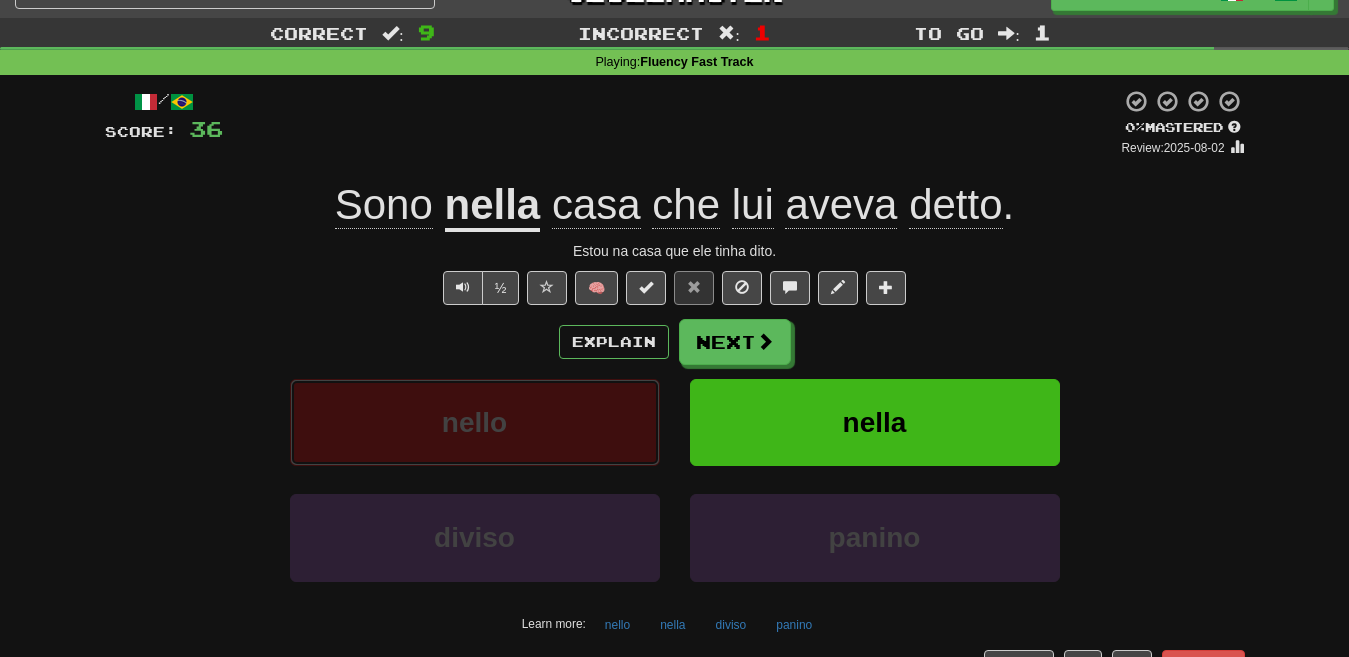 scroll, scrollTop: 38, scrollLeft: 0, axis: vertical 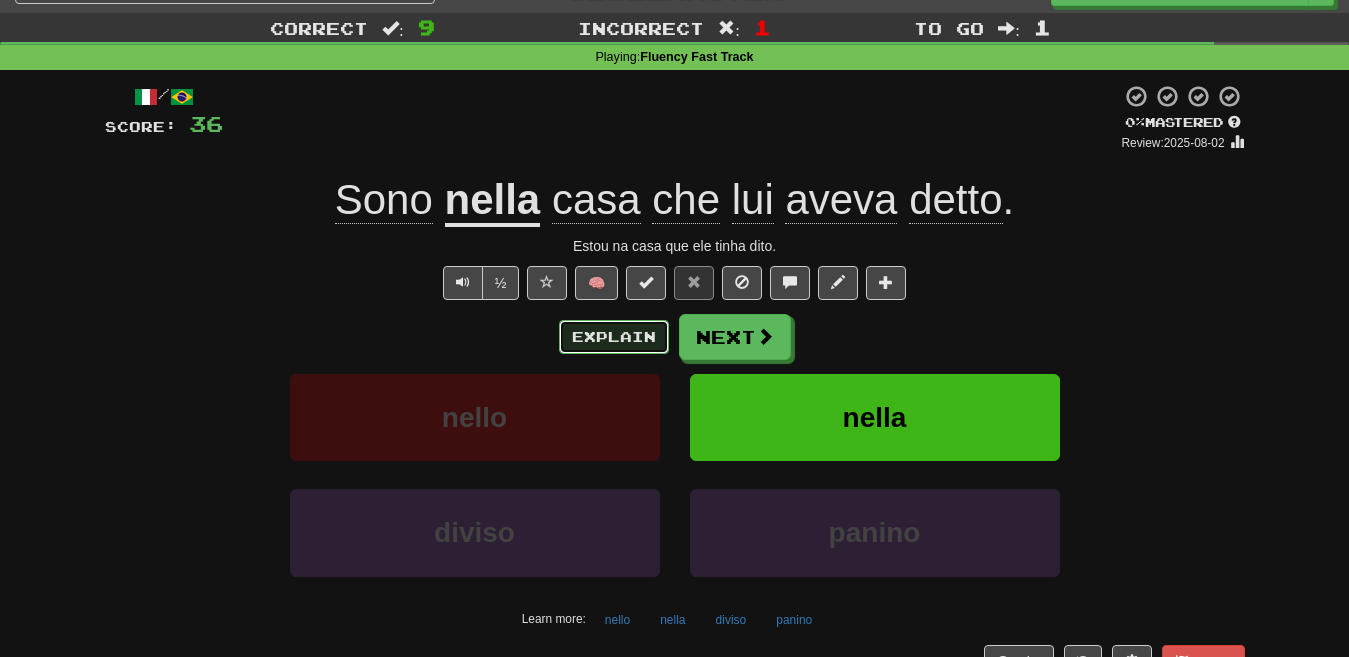 click on "Explain" at bounding box center [614, 337] 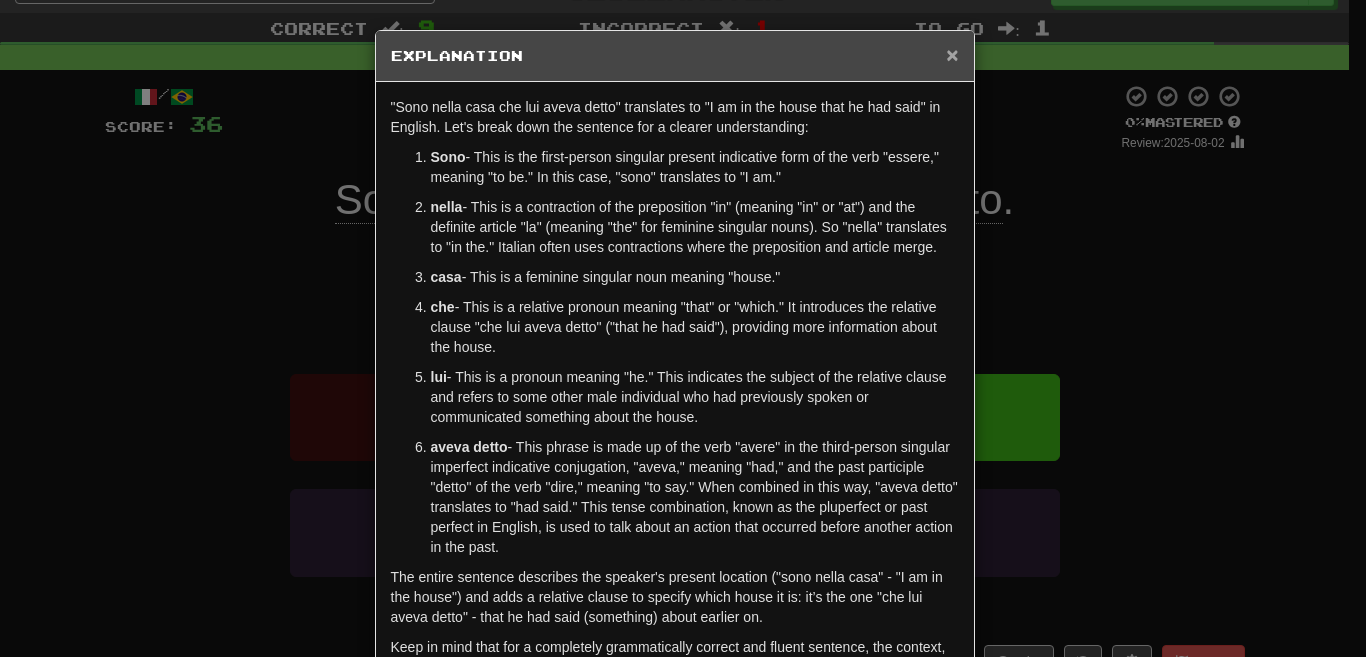 click on "×" at bounding box center (952, 54) 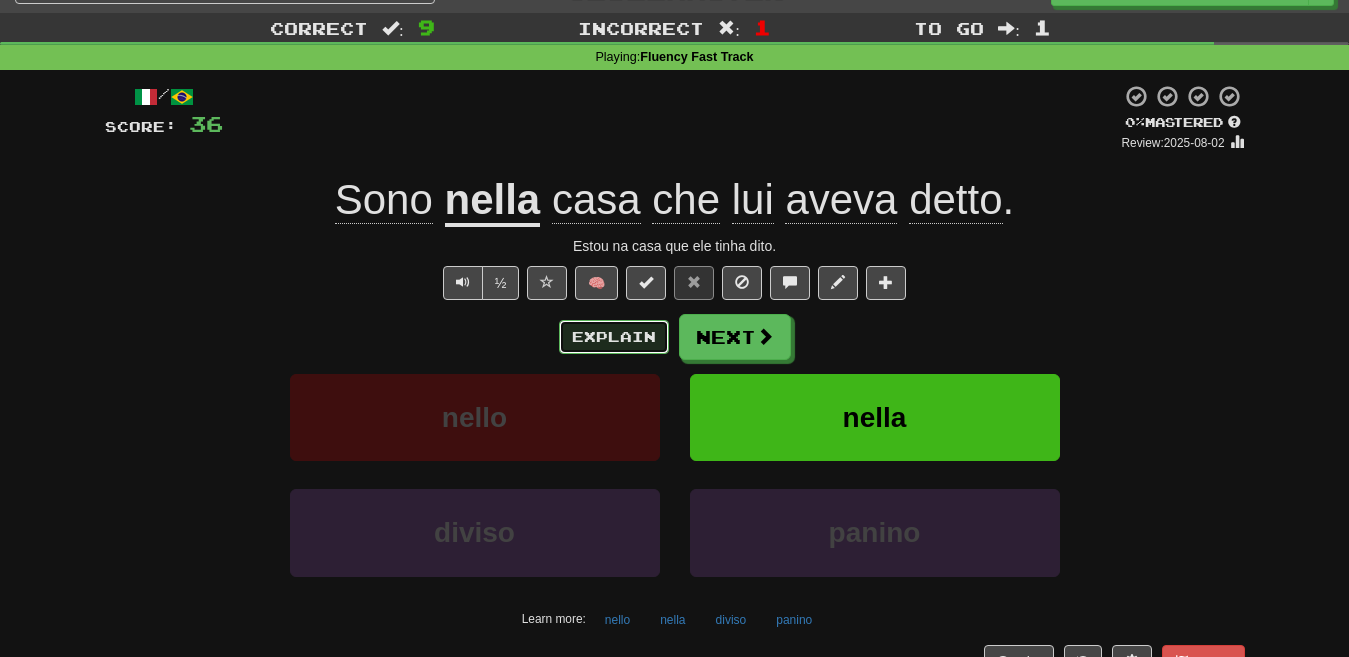 click on "Explain" at bounding box center [614, 337] 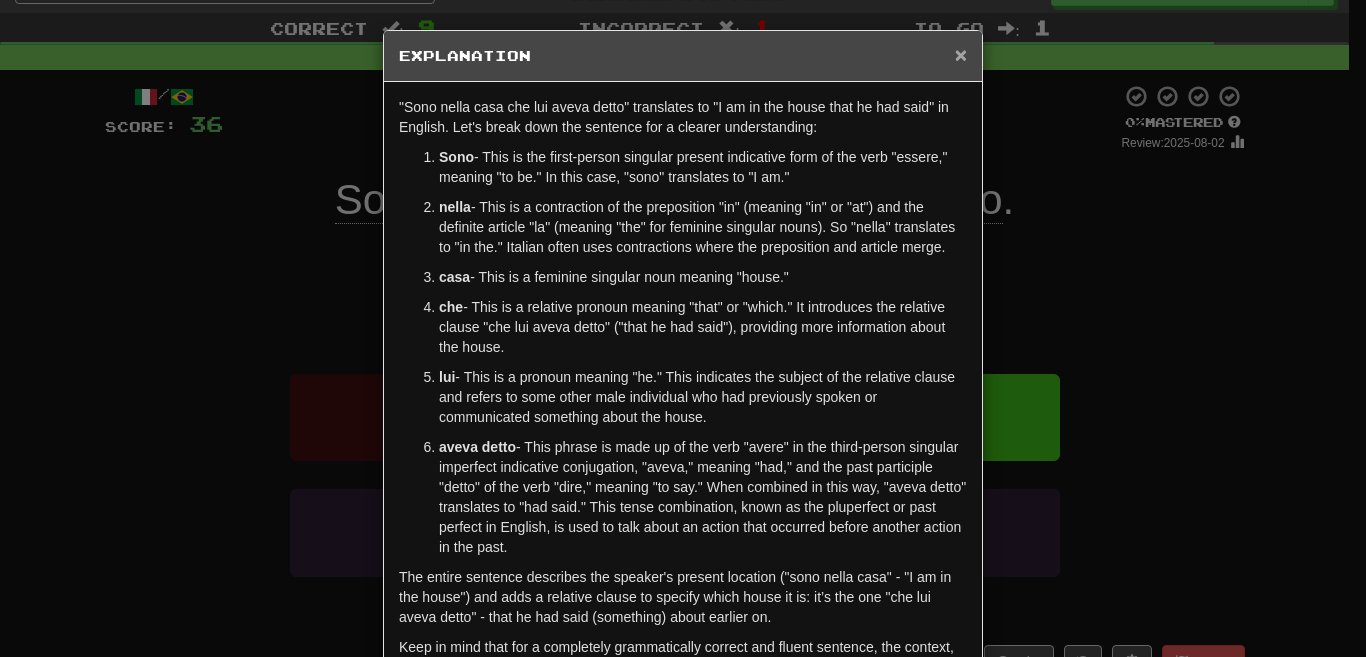 click on "×" at bounding box center (961, 54) 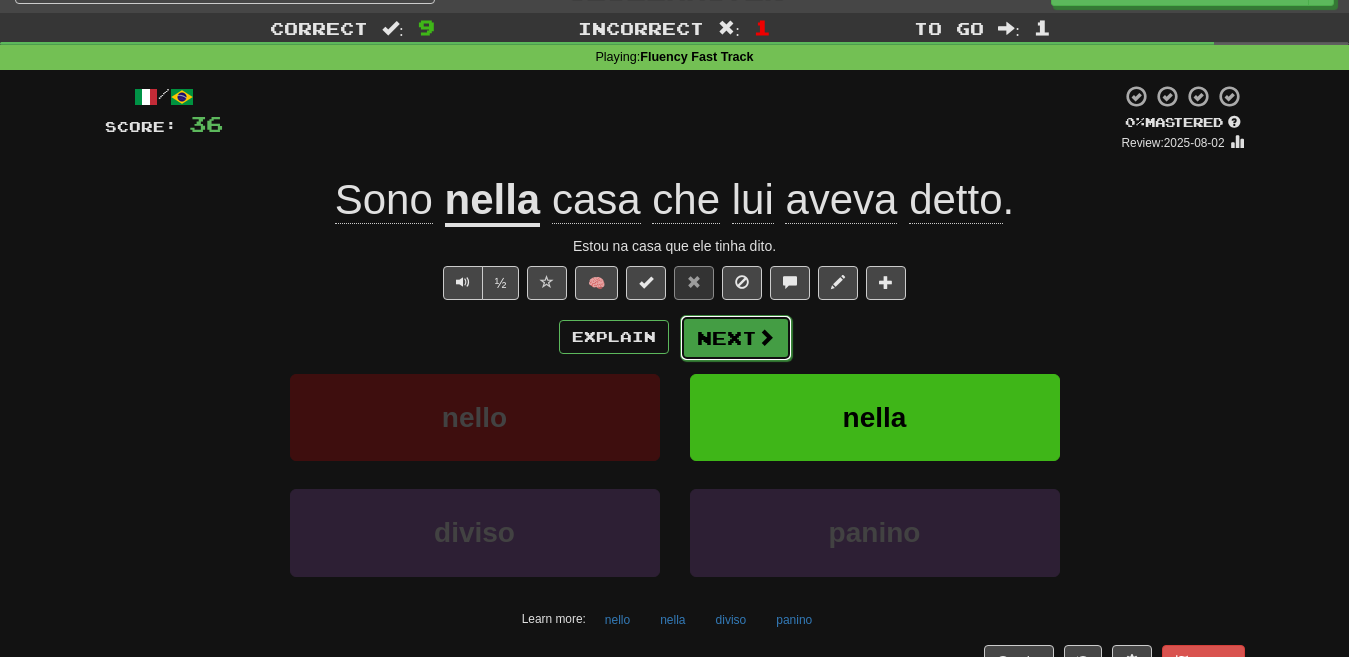 click on "Next" at bounding box center (736, 338) 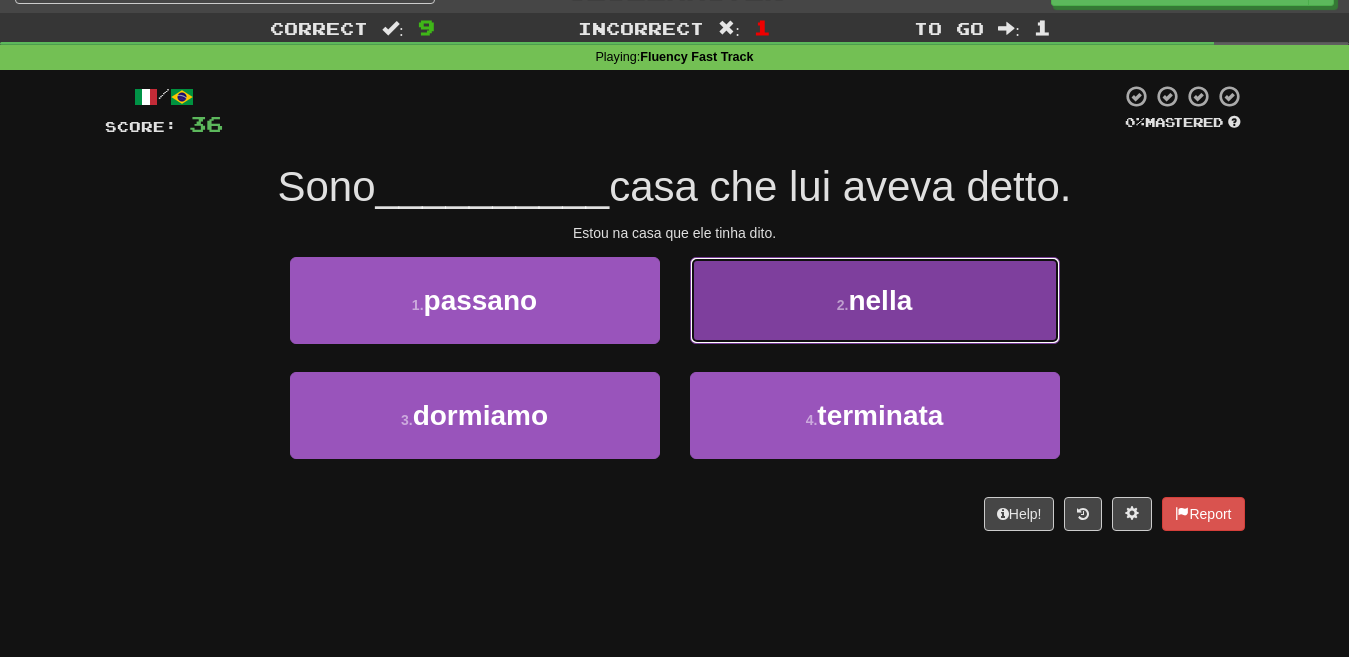 click on "2 .  nella" at bounding box center (875, 300) 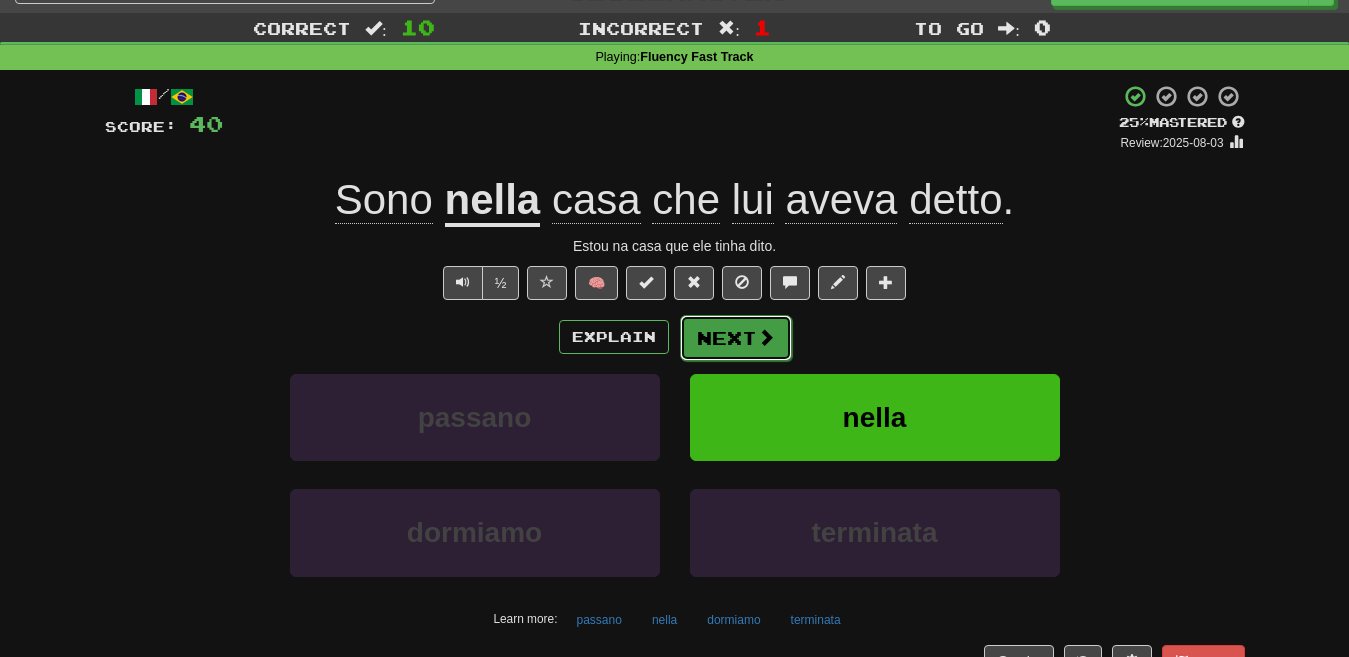 click at bounding box center [766, 337] 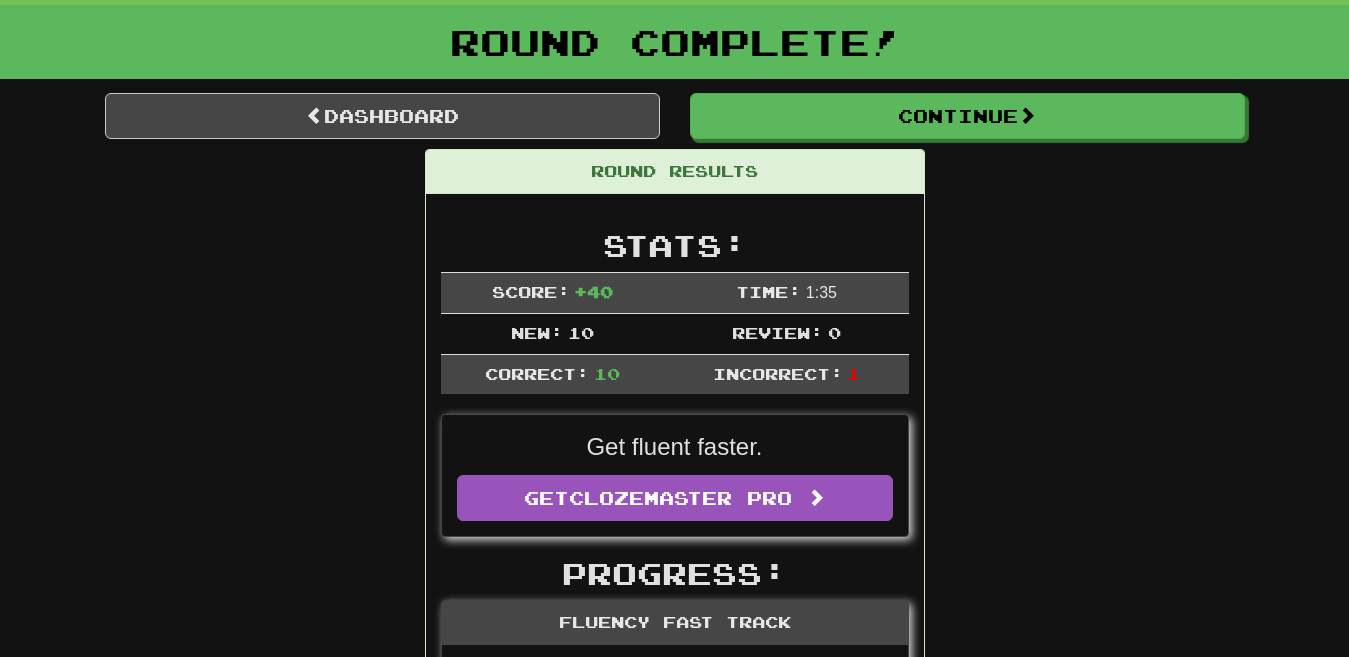 scroll, scrollTop: 10, scrollLeft: 0, axis: vertical 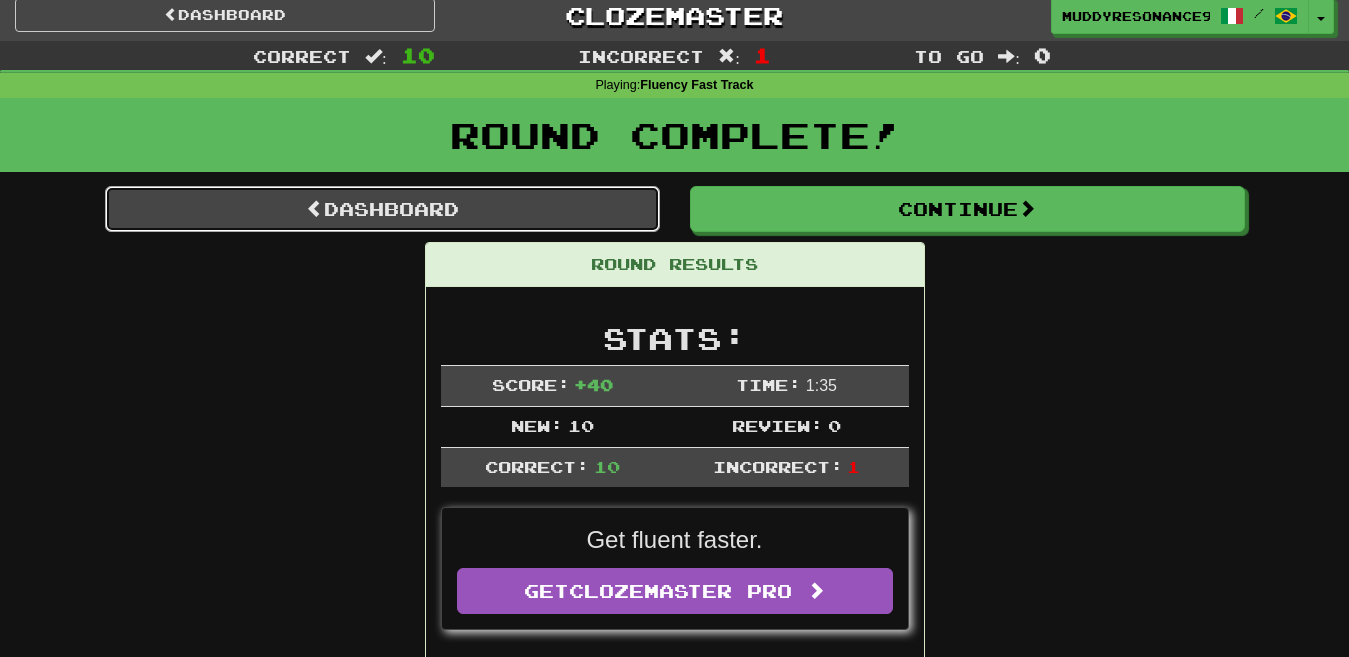 click on "Dashboard" at bounding box center [382, 209] 